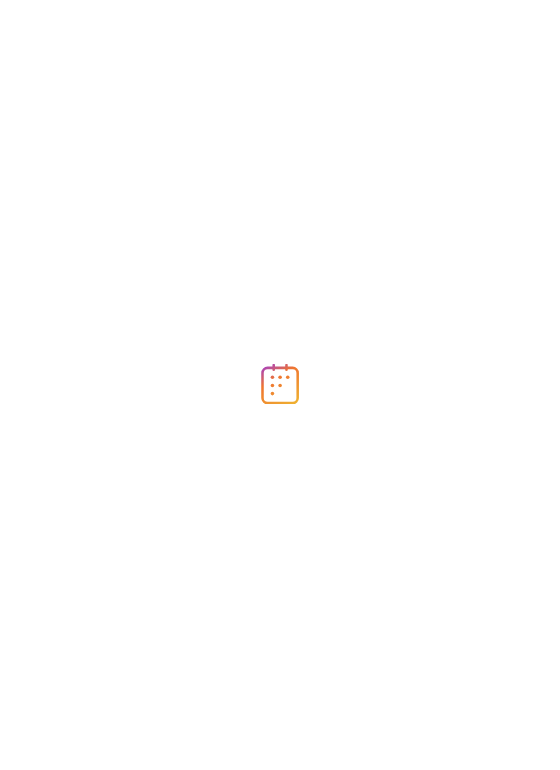 scroll, scrollTop: 0, scrollLeft: 0, axis: both 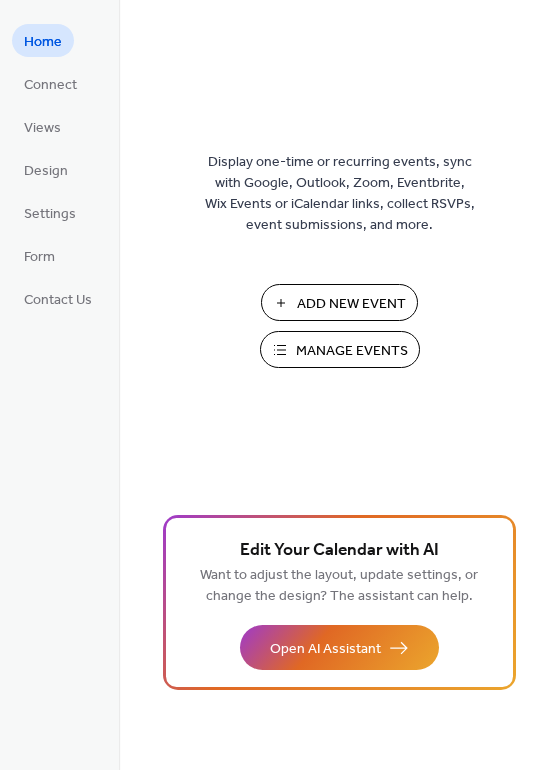 click on "Manage Events" at bounding box center [352, 351] 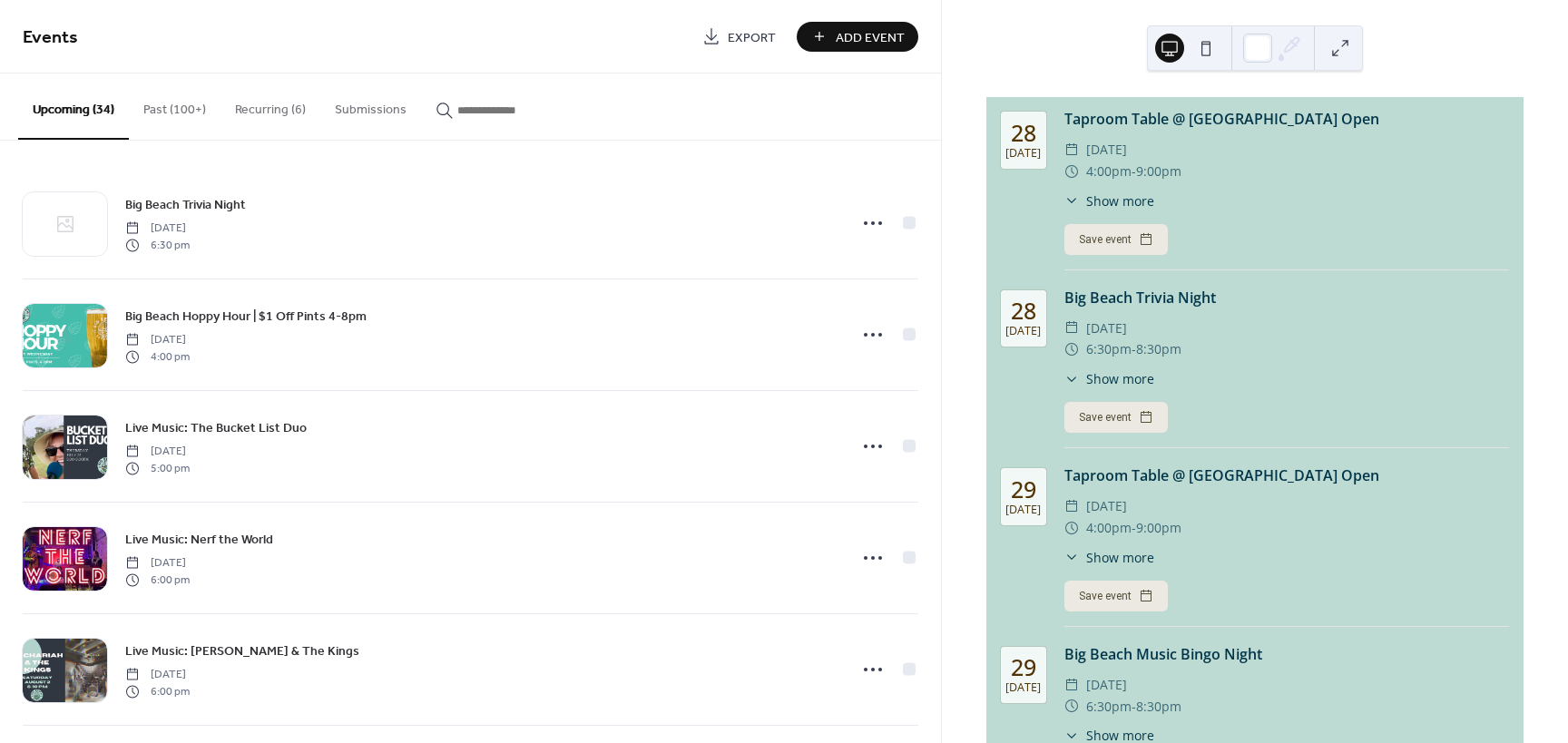 scroll, scrollTop: 0, scrollLeft: 0, axis: both 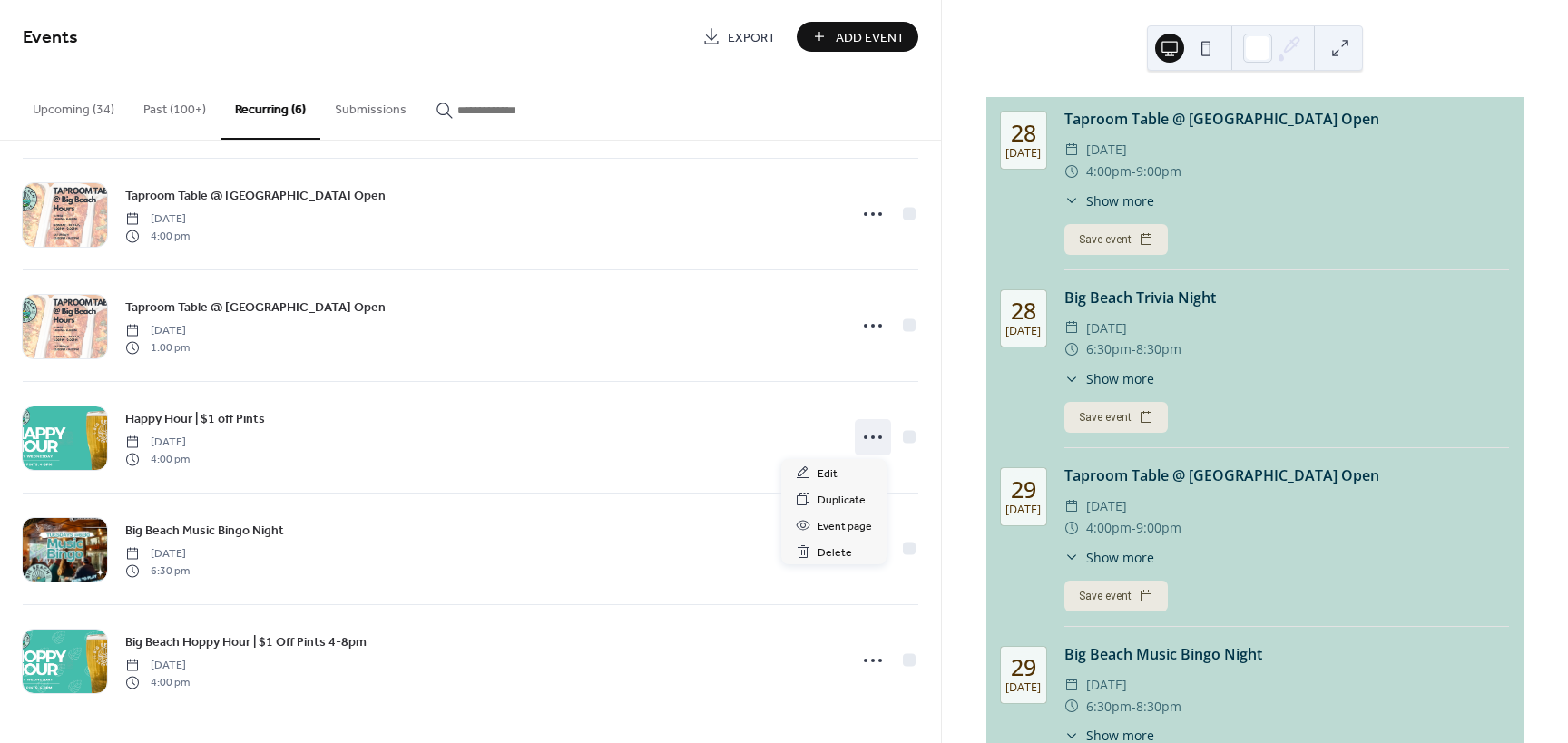 click 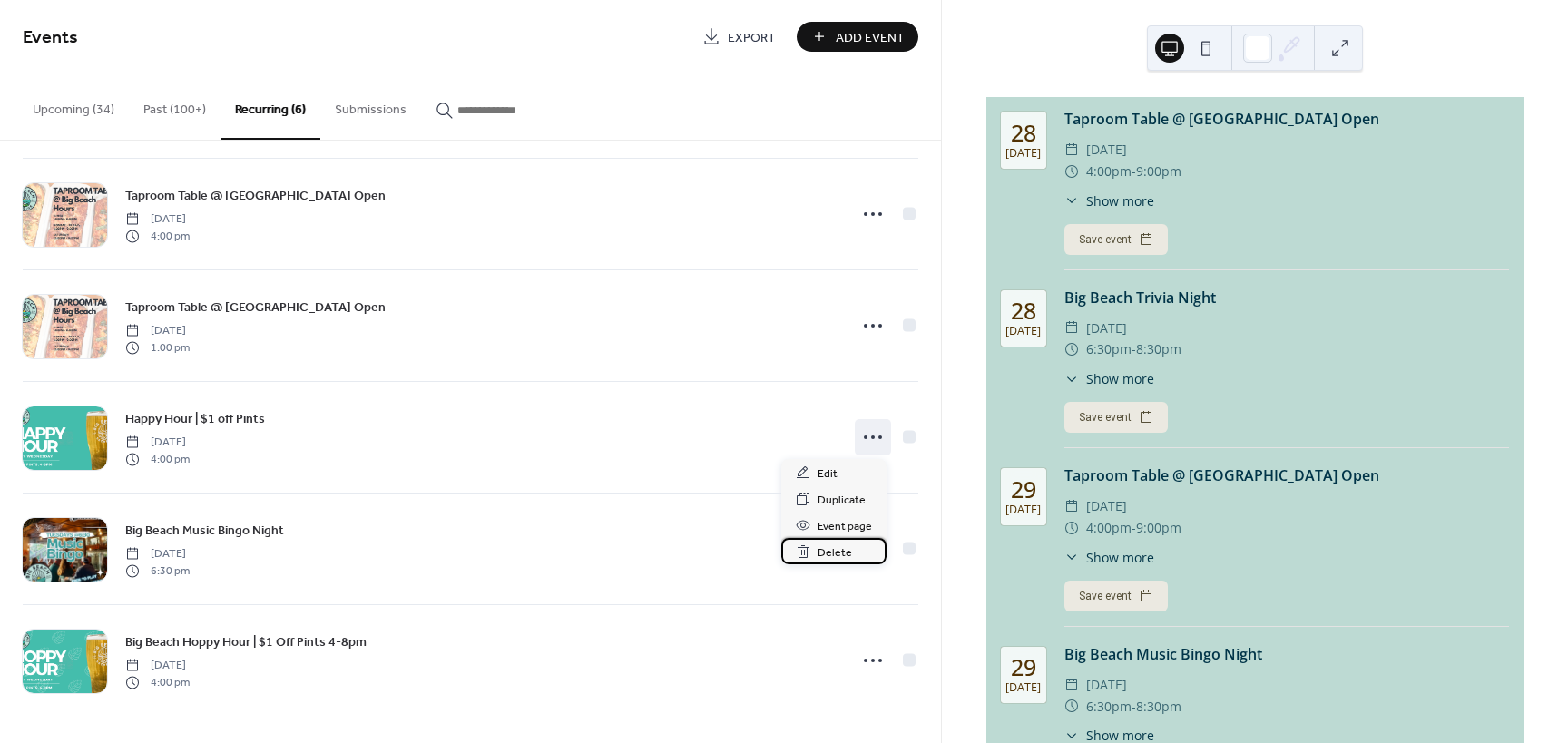 click on "Delete" at bounding box center [835, 552] 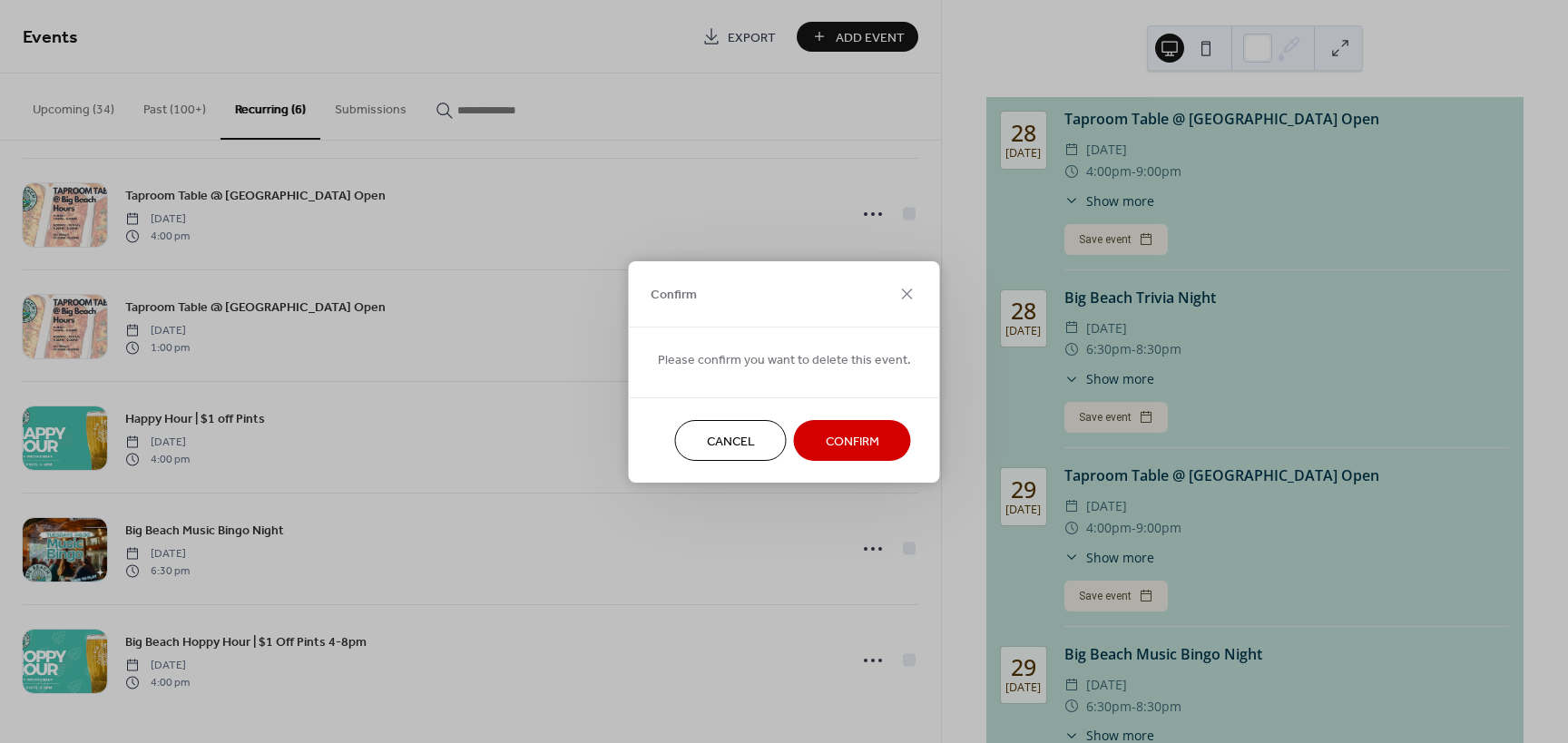 click on "Confirm" at bounding box center (852, 441) 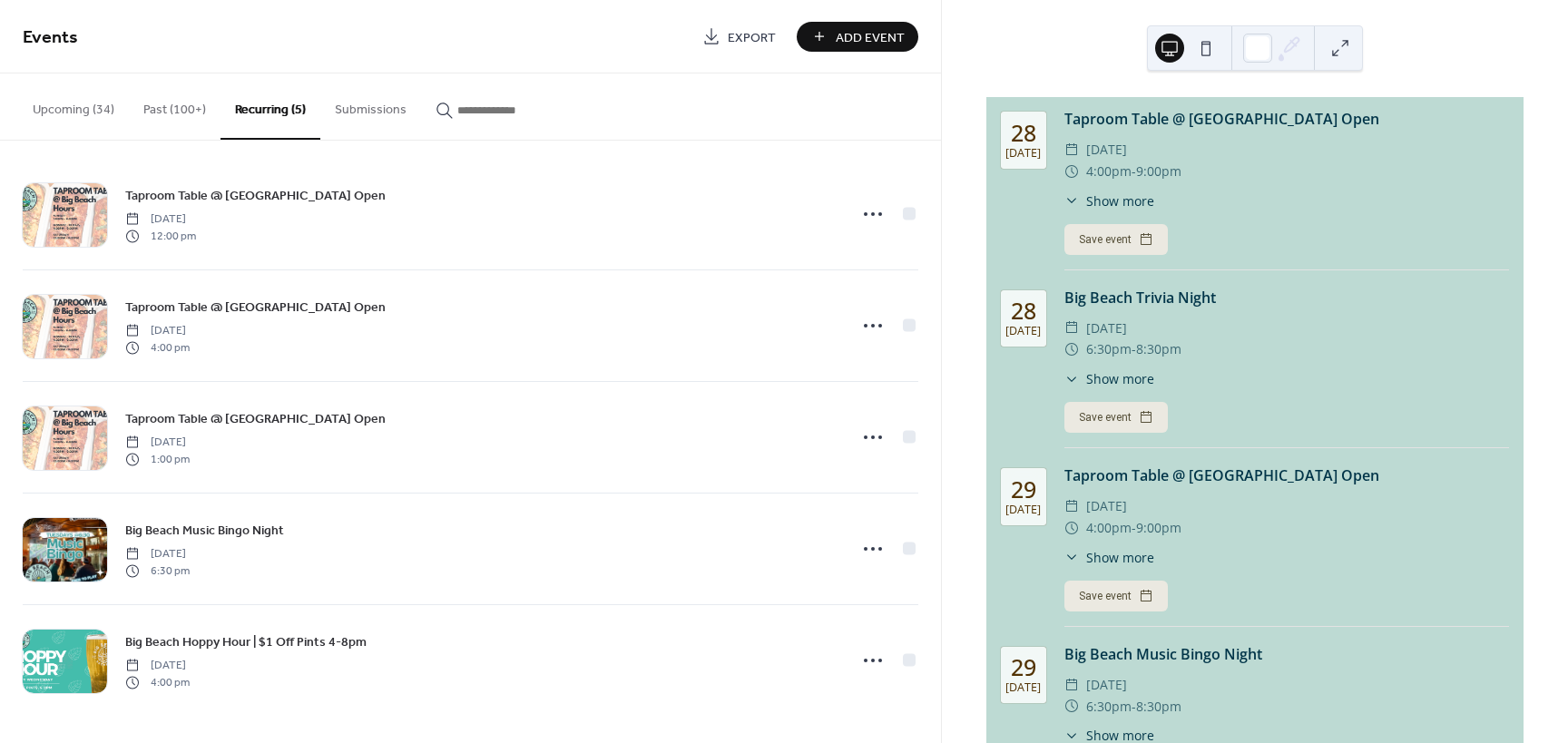 scroll, scrollTop: 9, scrollLeft: 0, axis: vertical 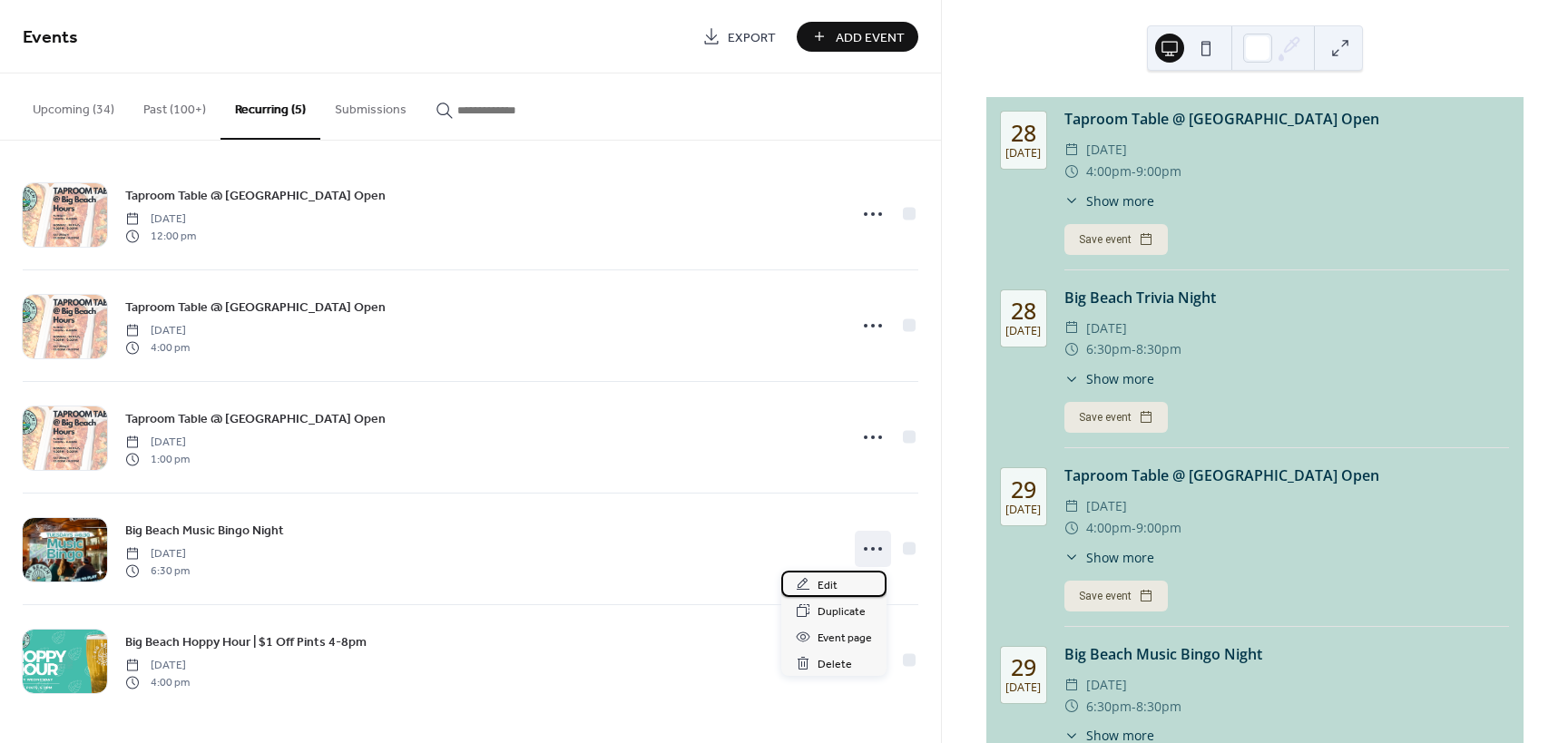 click on "Edit" at bounding box center (834, 583) 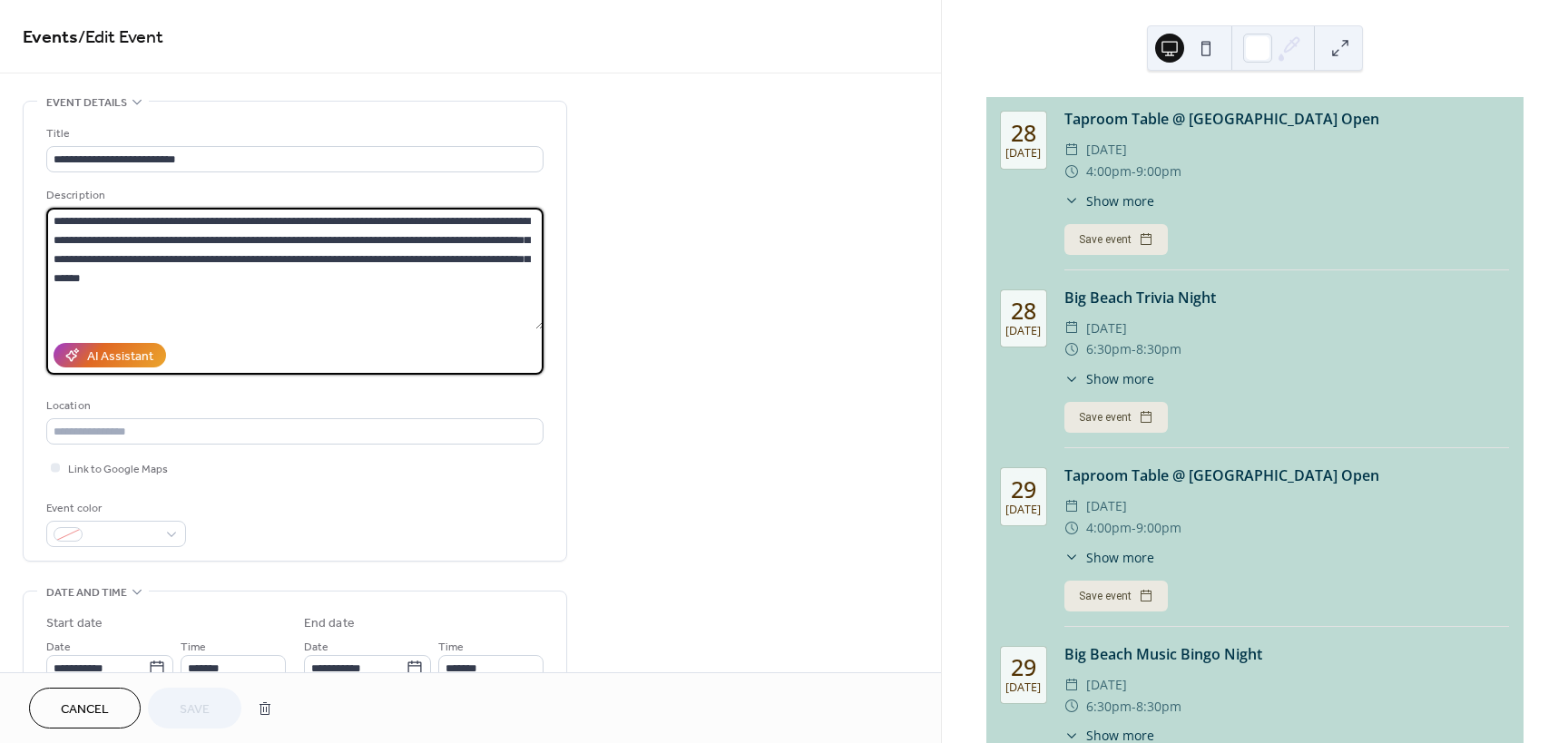 drag, startPoint x: 297, startPoint y: 296, endPoint x: 36, endPoint y: 210, distance: 274.80357 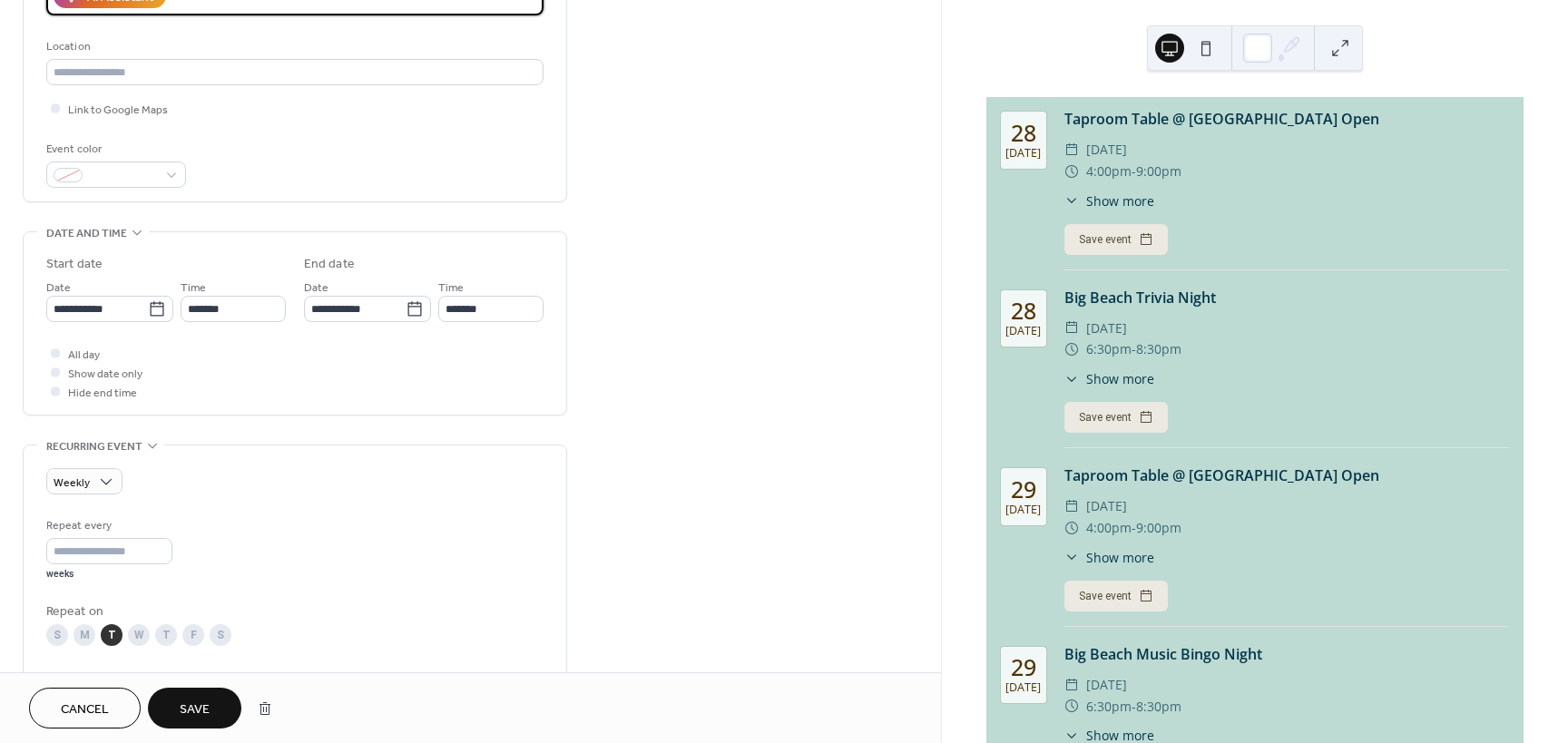 scroll, scrollTop: 363, scrollLeft: 0, axis: vertical 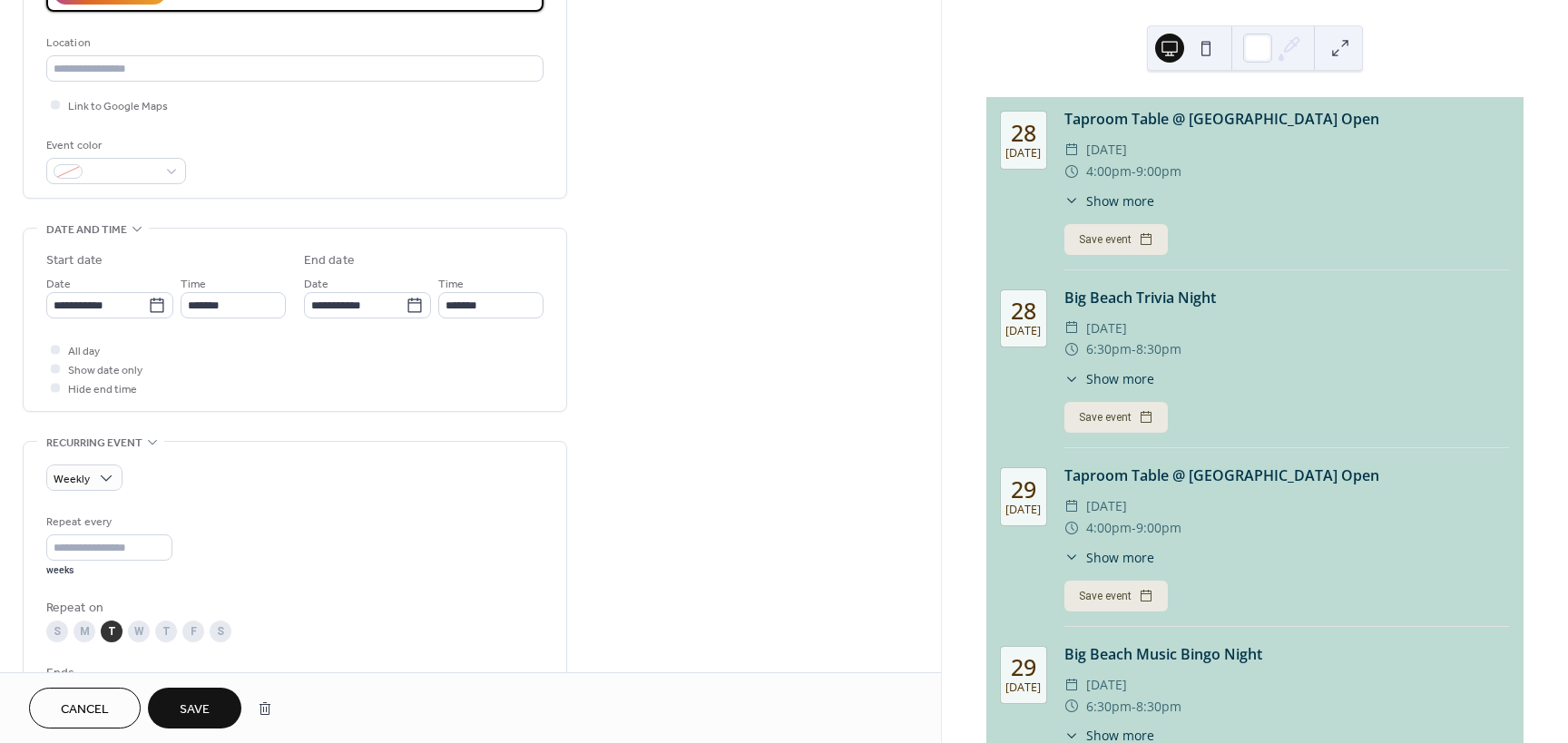 type on "**********" 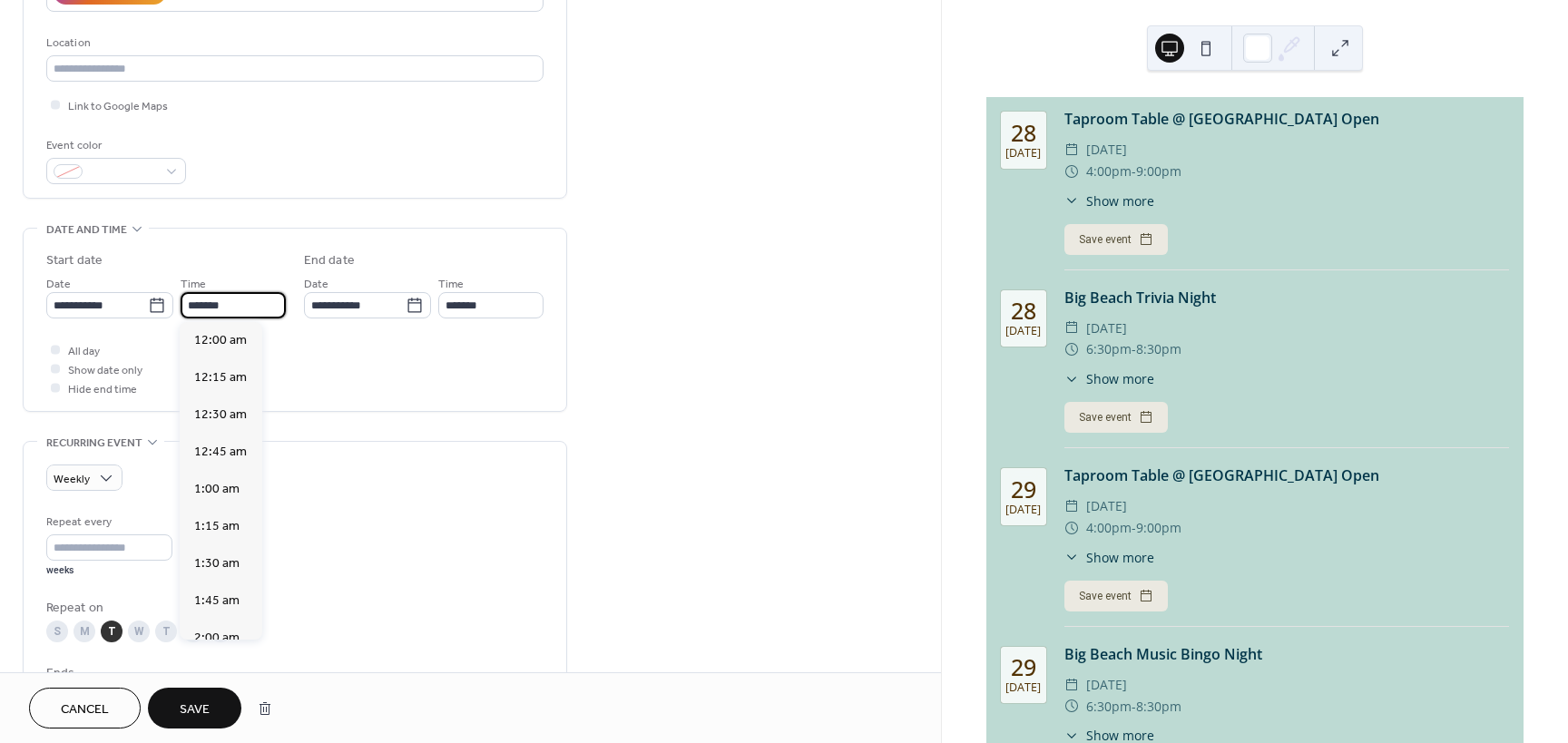 click on "*******" at bounding box center (233, 305) 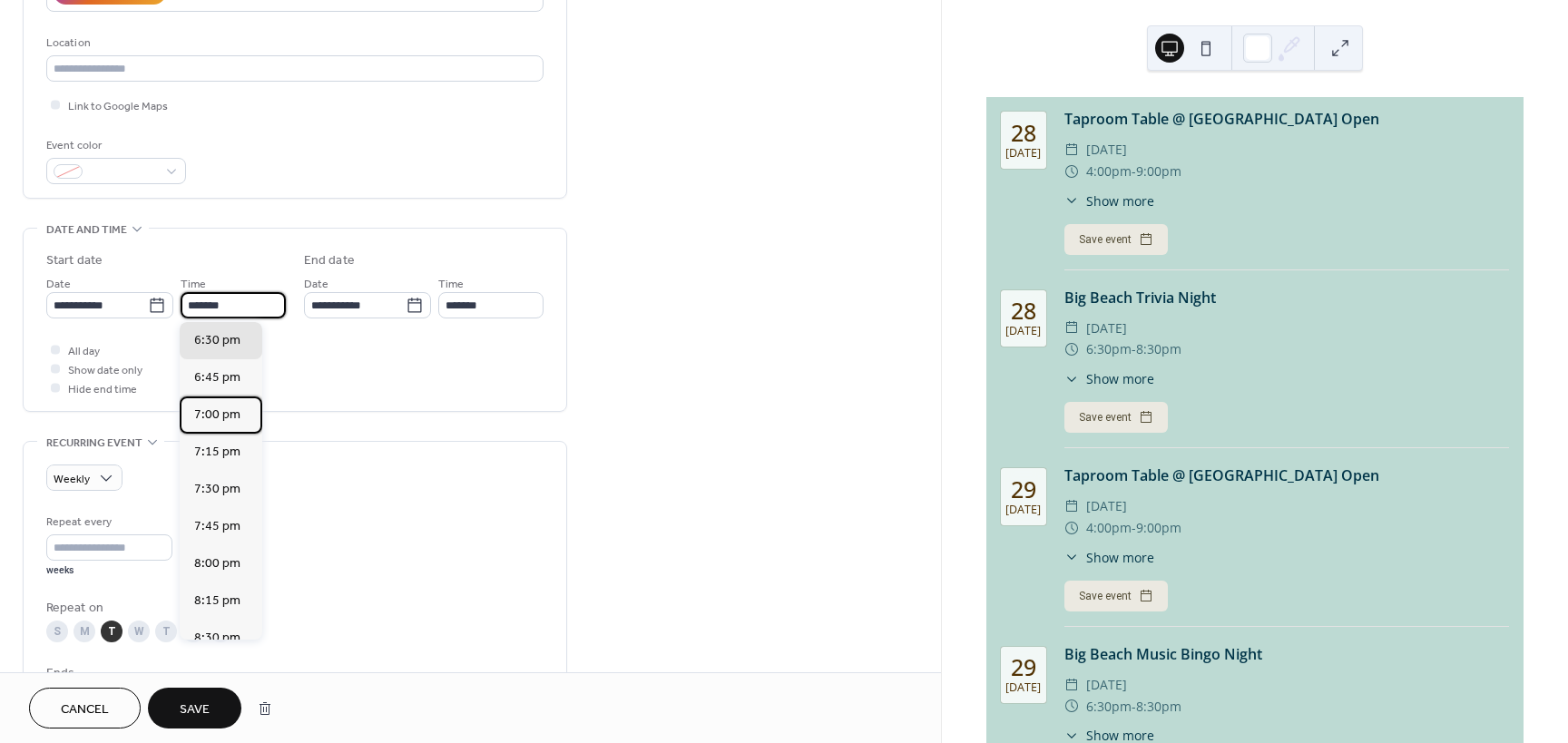 click on "7:00 pm" at bounding box center (217, 415) 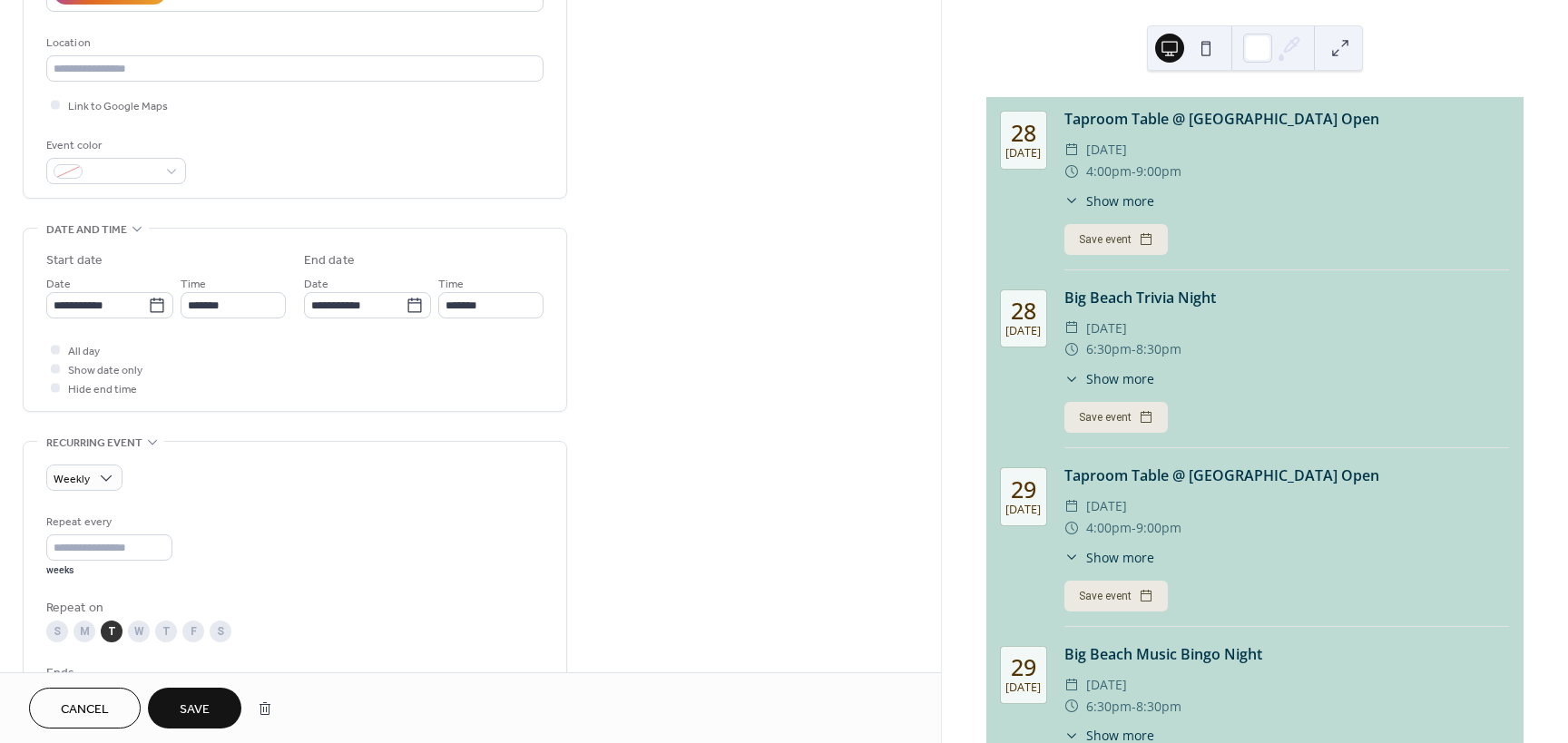 type on "*******" 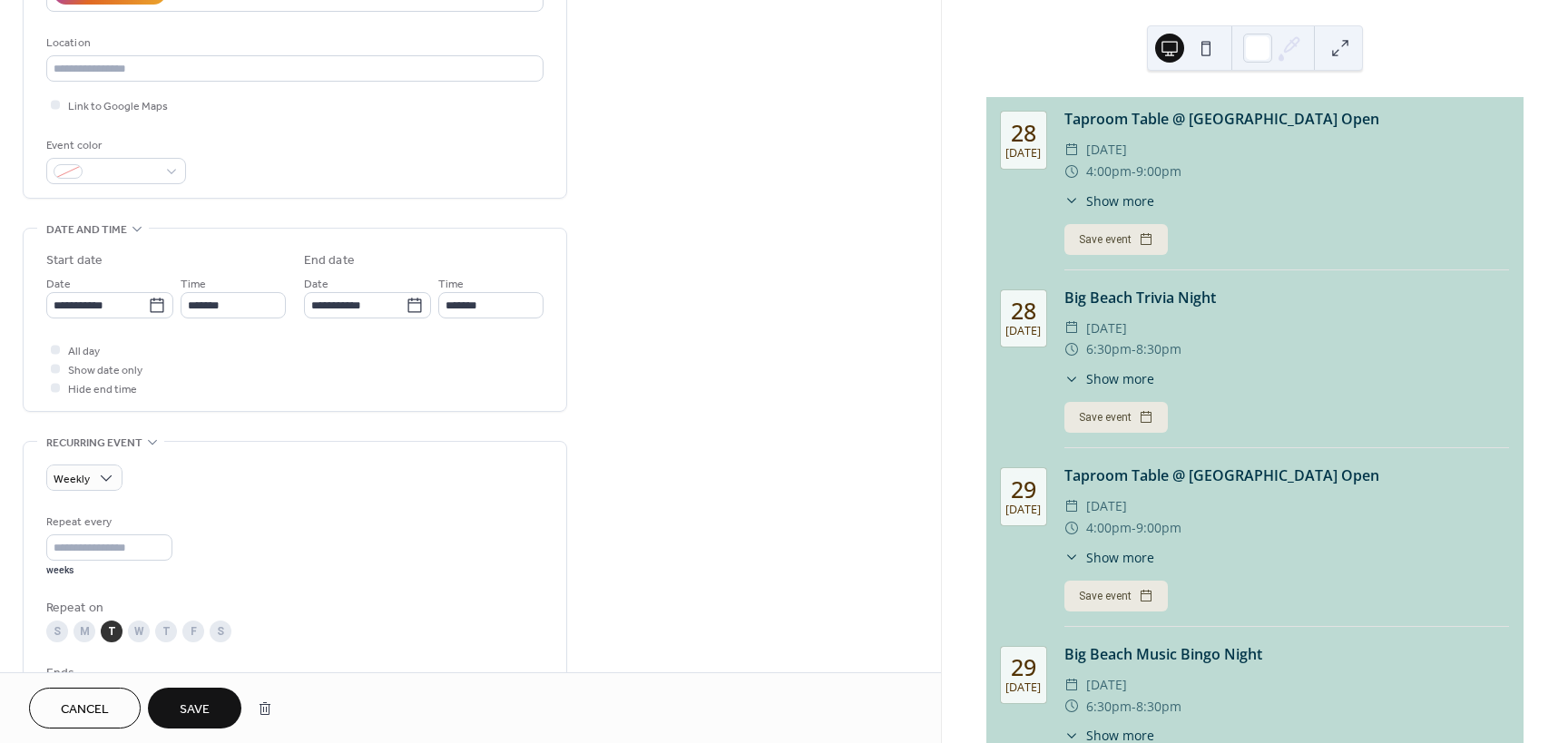 type on "*******" 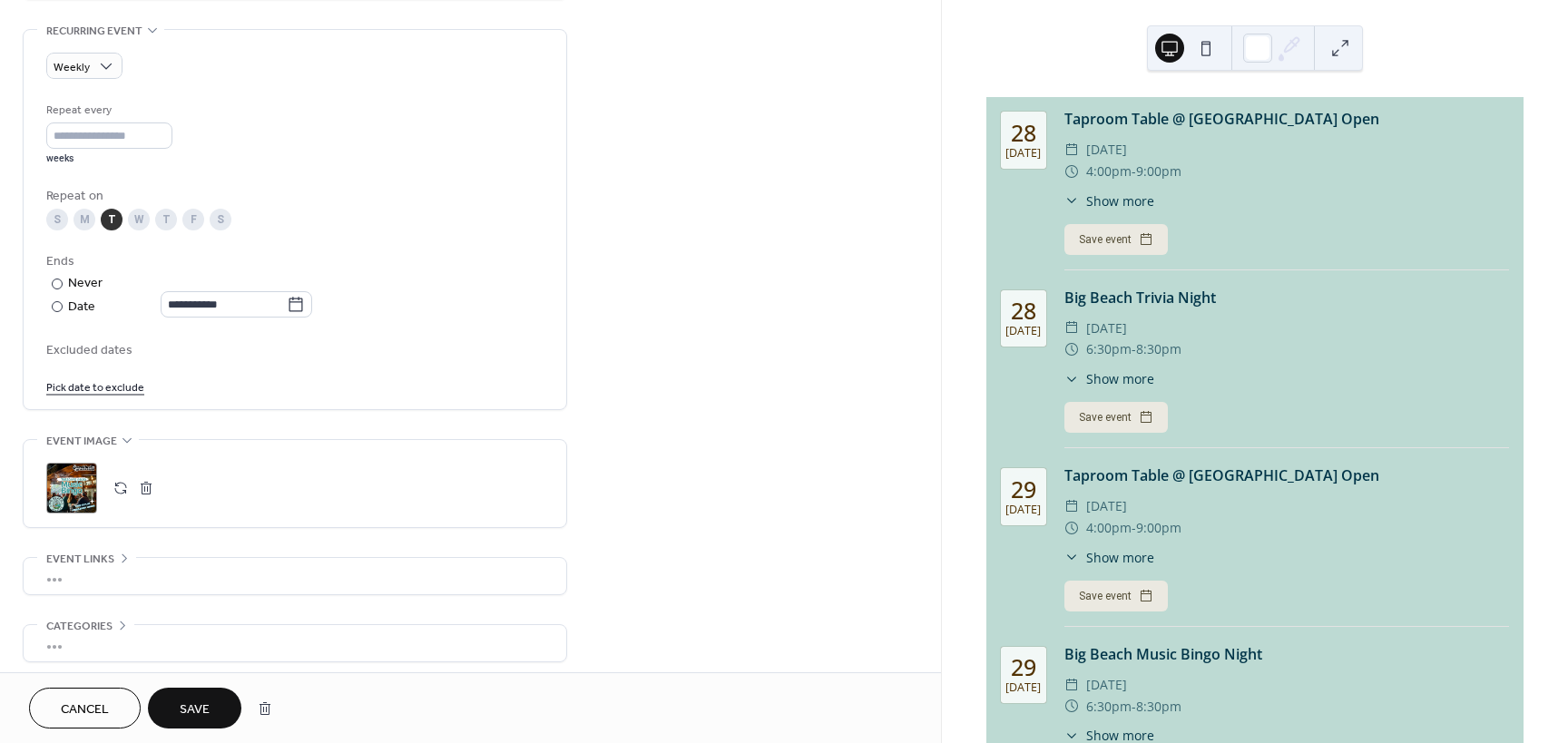 scroll, scrollTop: 850, scrollLeft: 0, axis: vertical 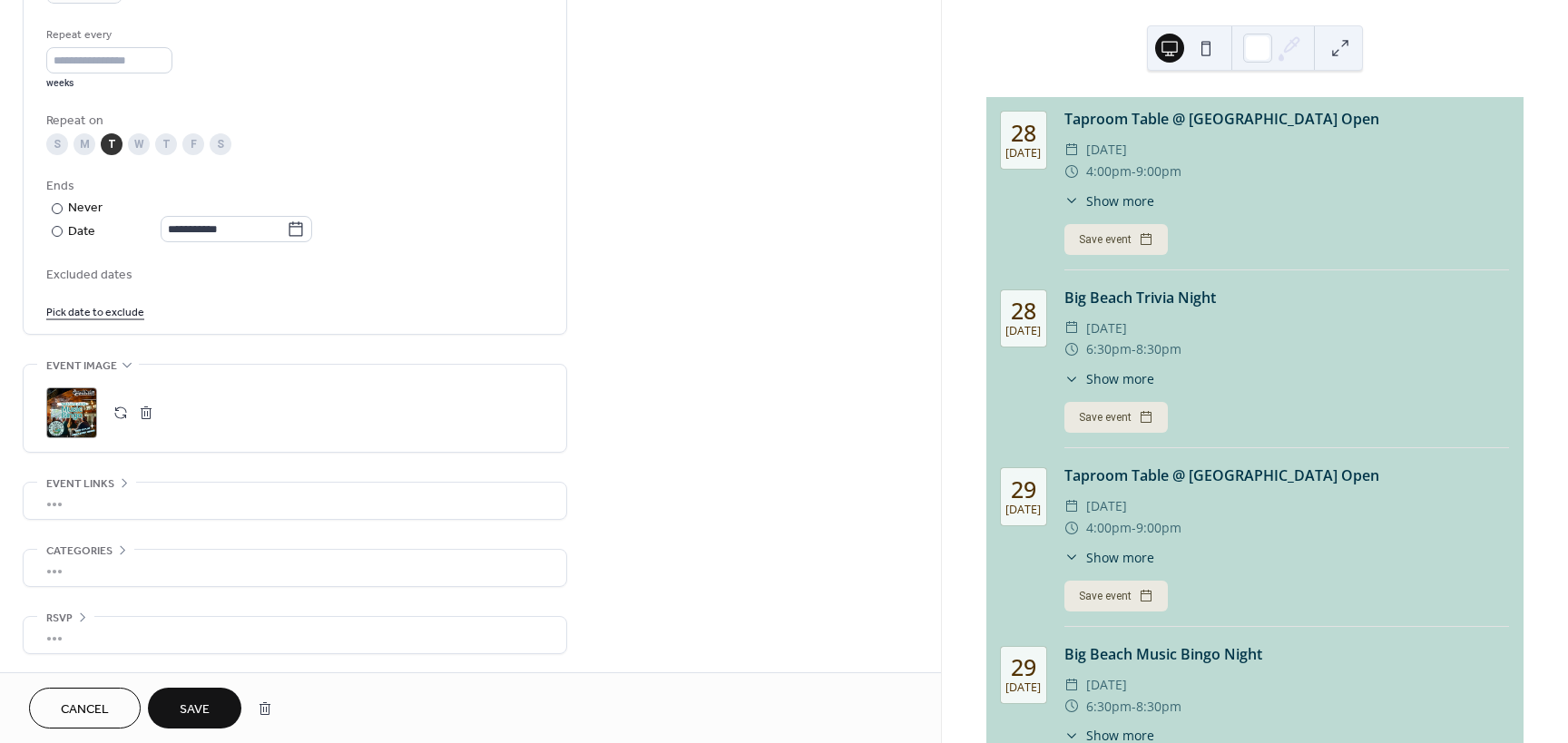 click at bounding box center (146, 413) 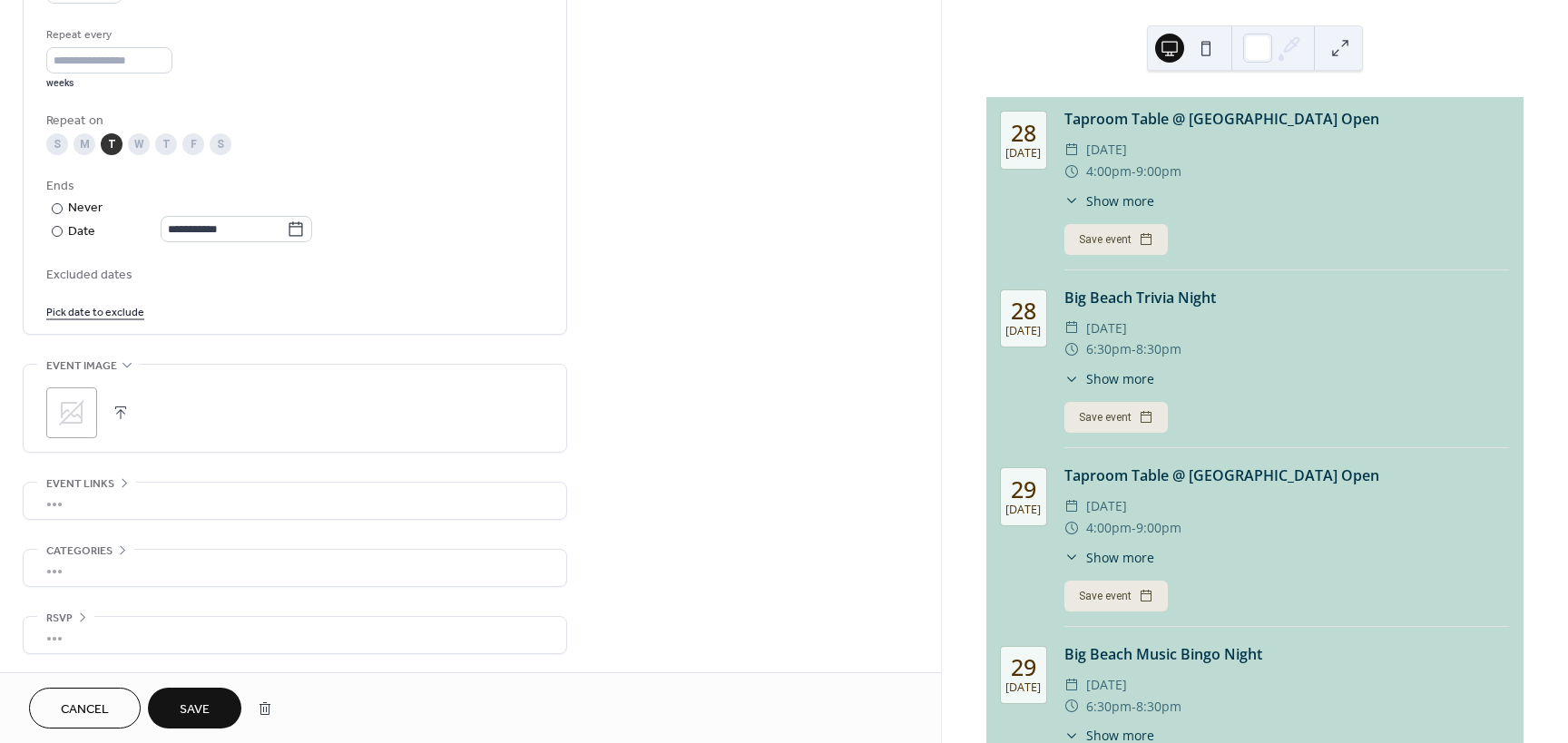 click at bounding box center (121, 413) 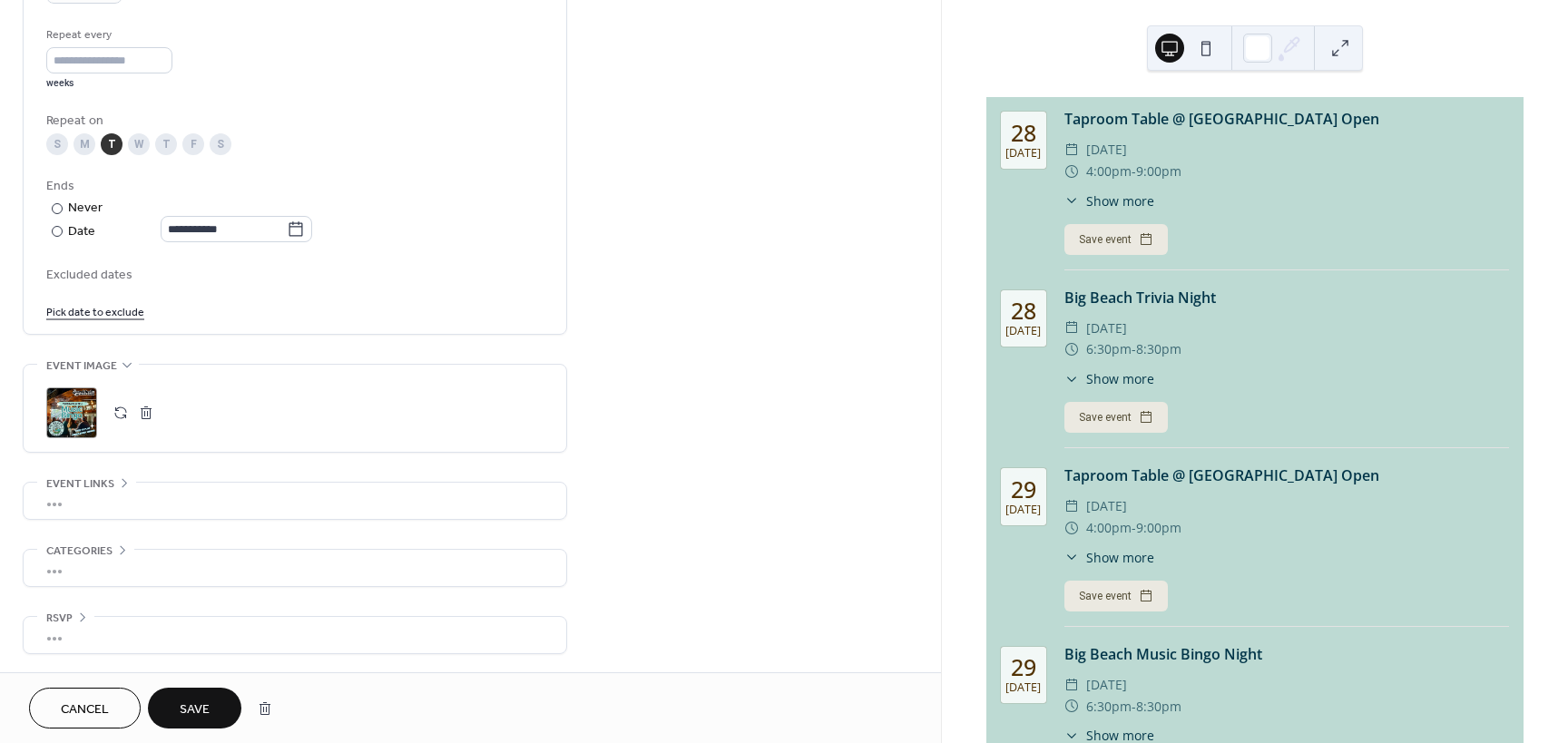 click on "Save" at bounding box center [194, 709] 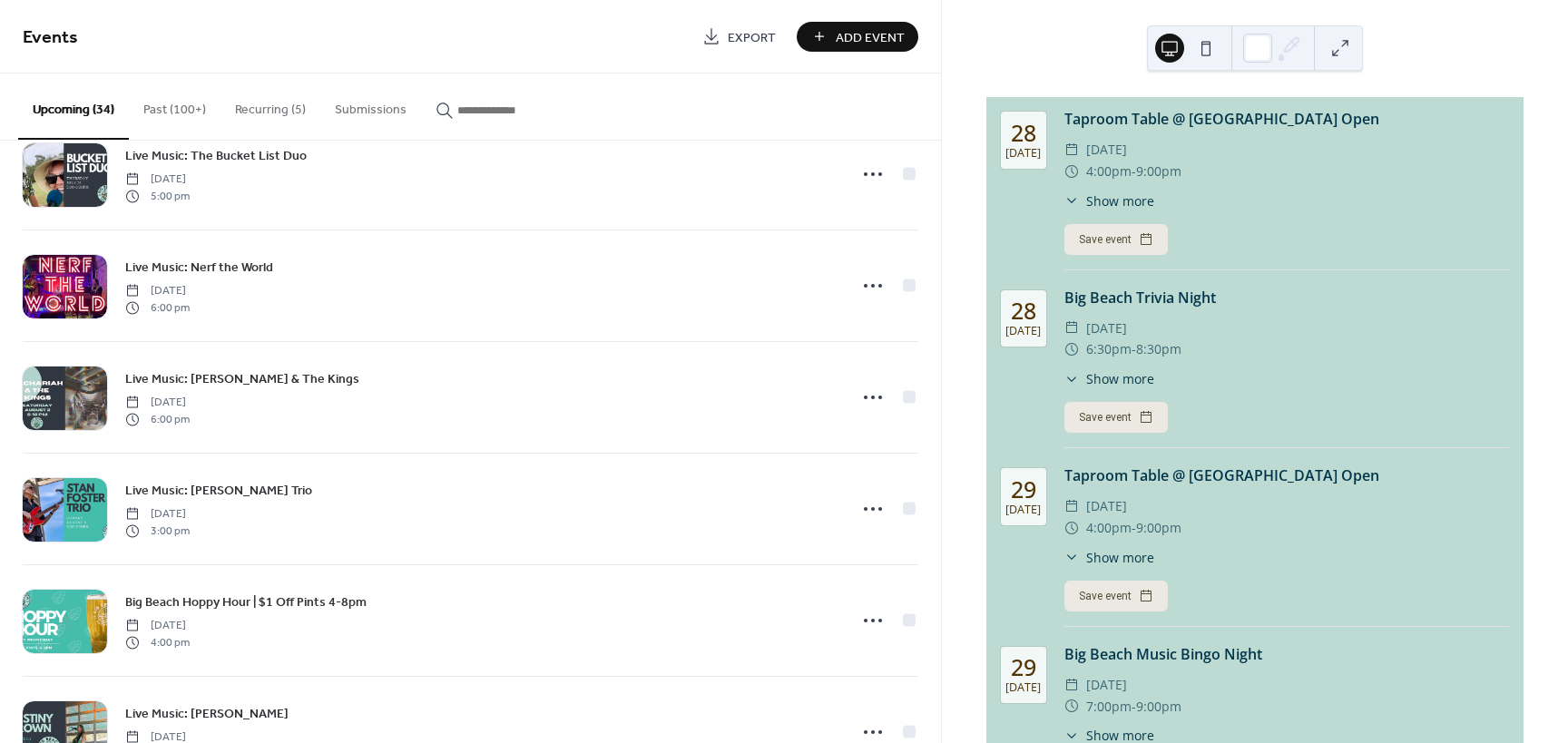 scroll, scrollTop: 0, scrollLeft: 0, axis: both 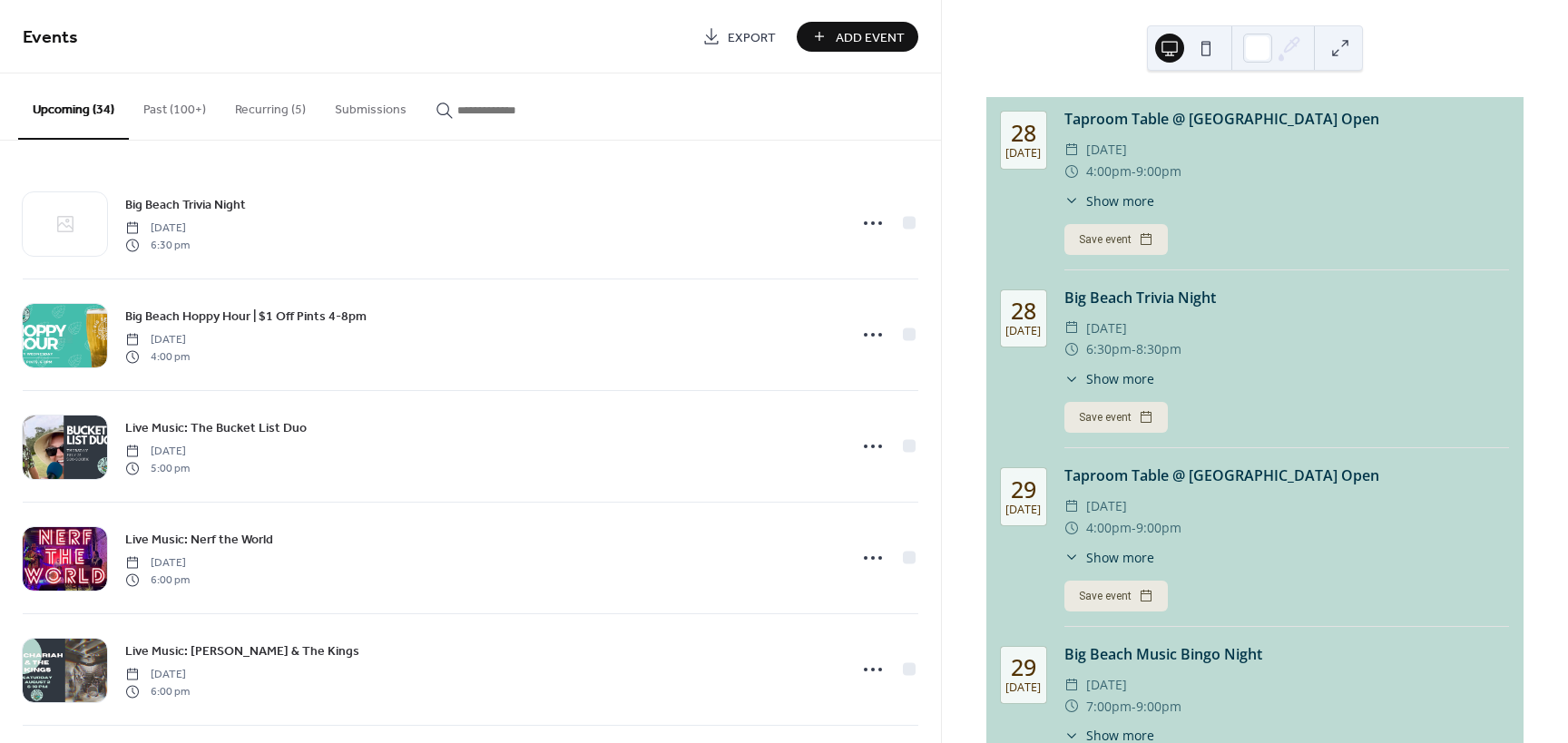 click on "Recurring (5)" at bounding box center (270, 105) 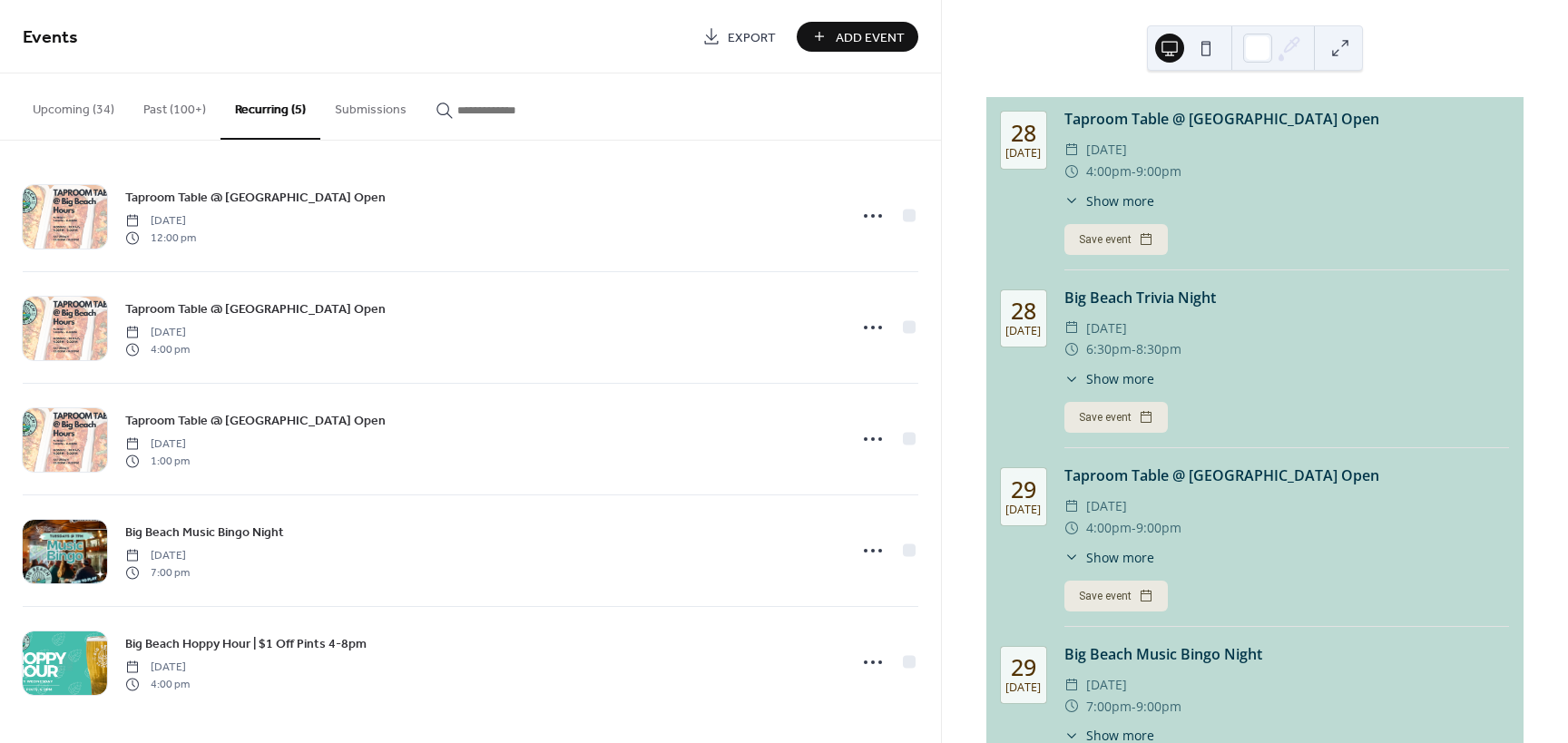 scroll, scrollTop: 9, scrollLeft: 0, axis: vertical 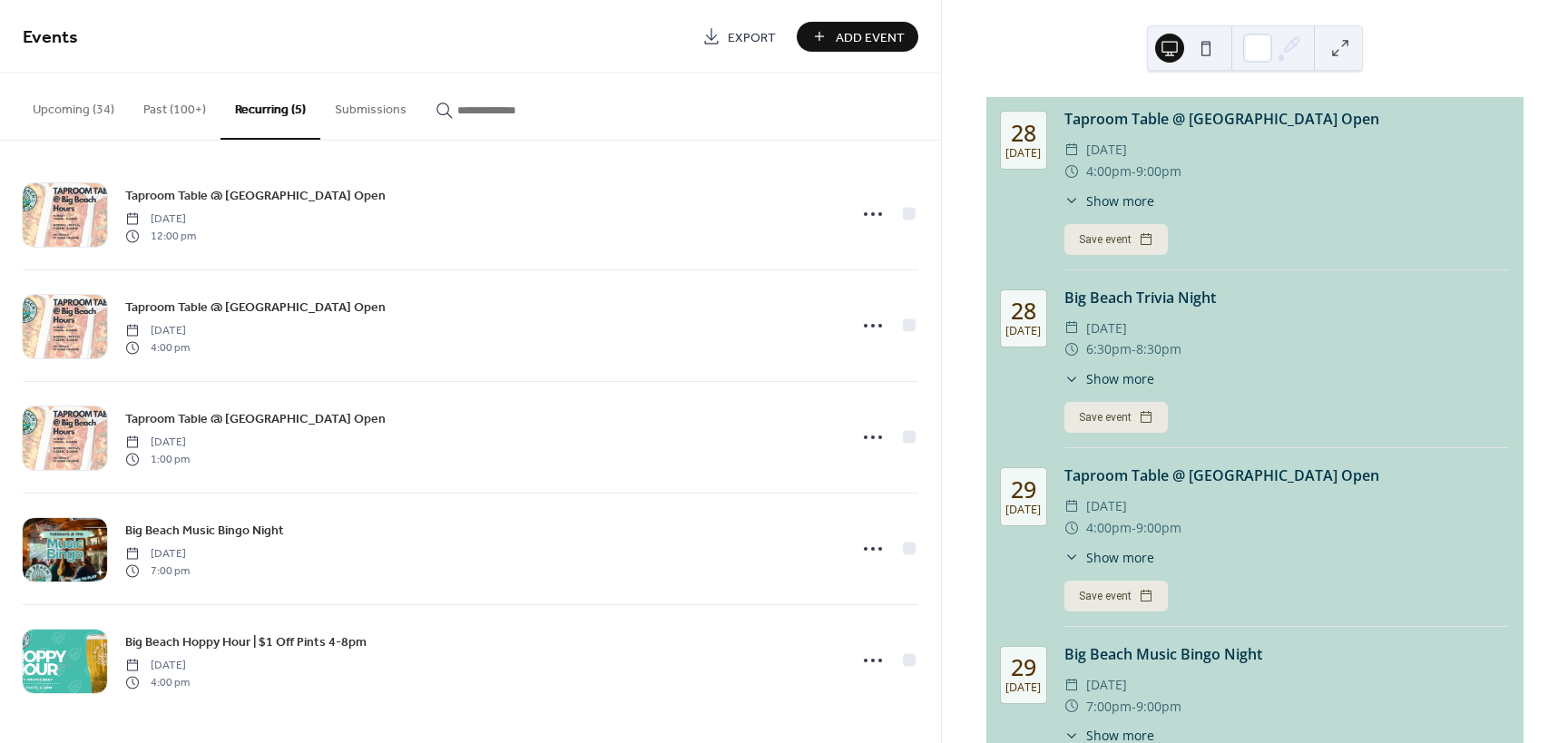 click 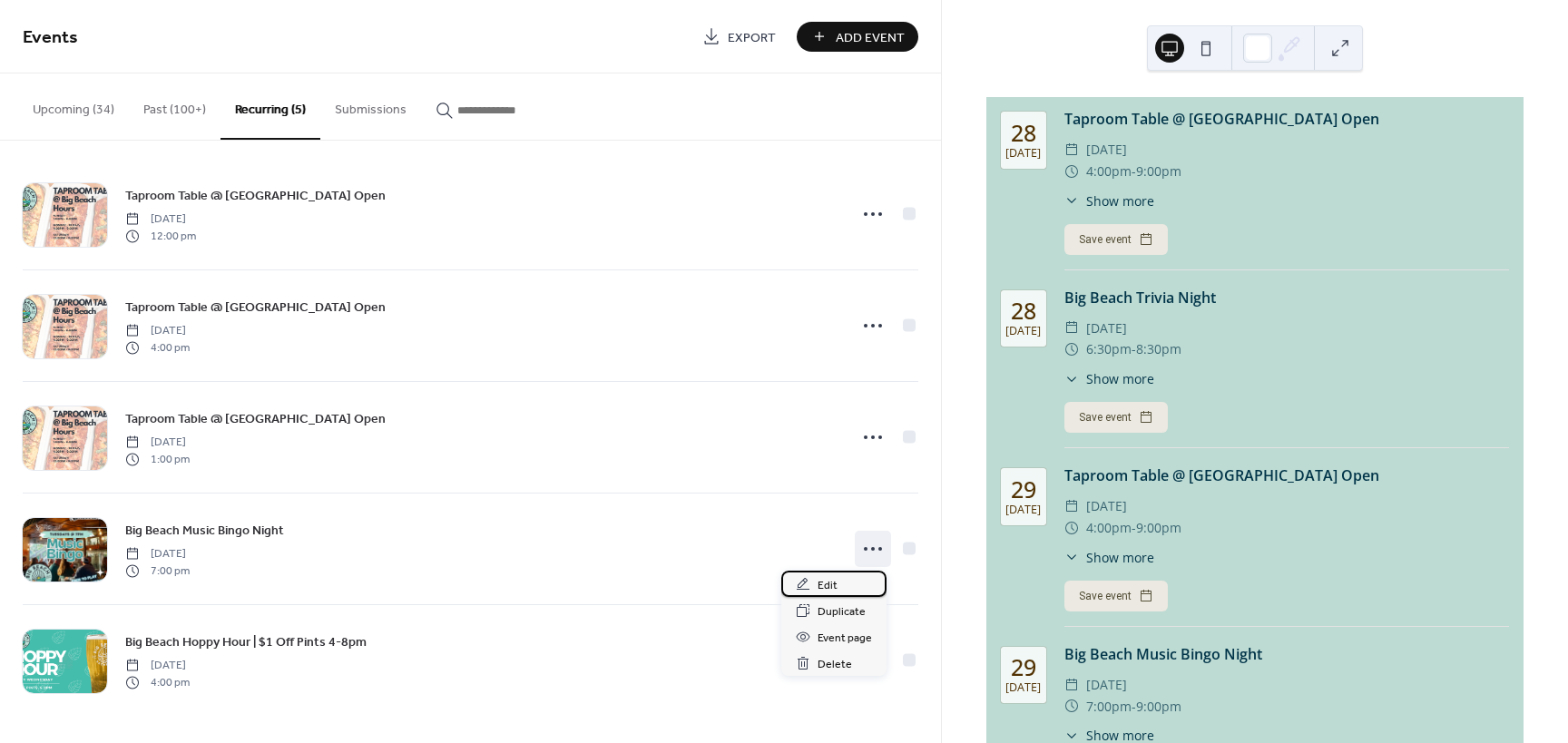 click on "Edit" at bounding box center [828, 585] 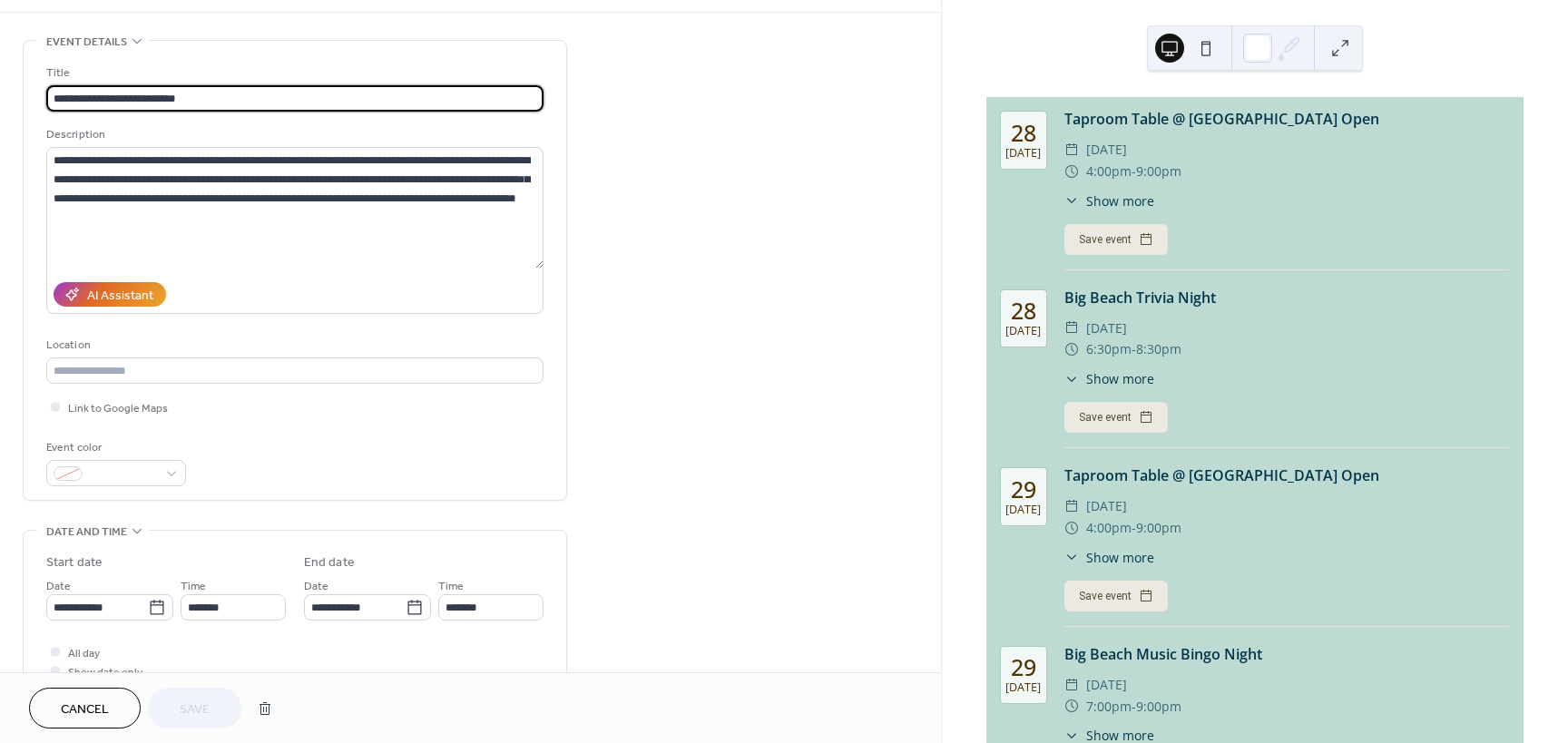 scroll, scrollTop: 363, scrollLeft: 0, axis: vertical 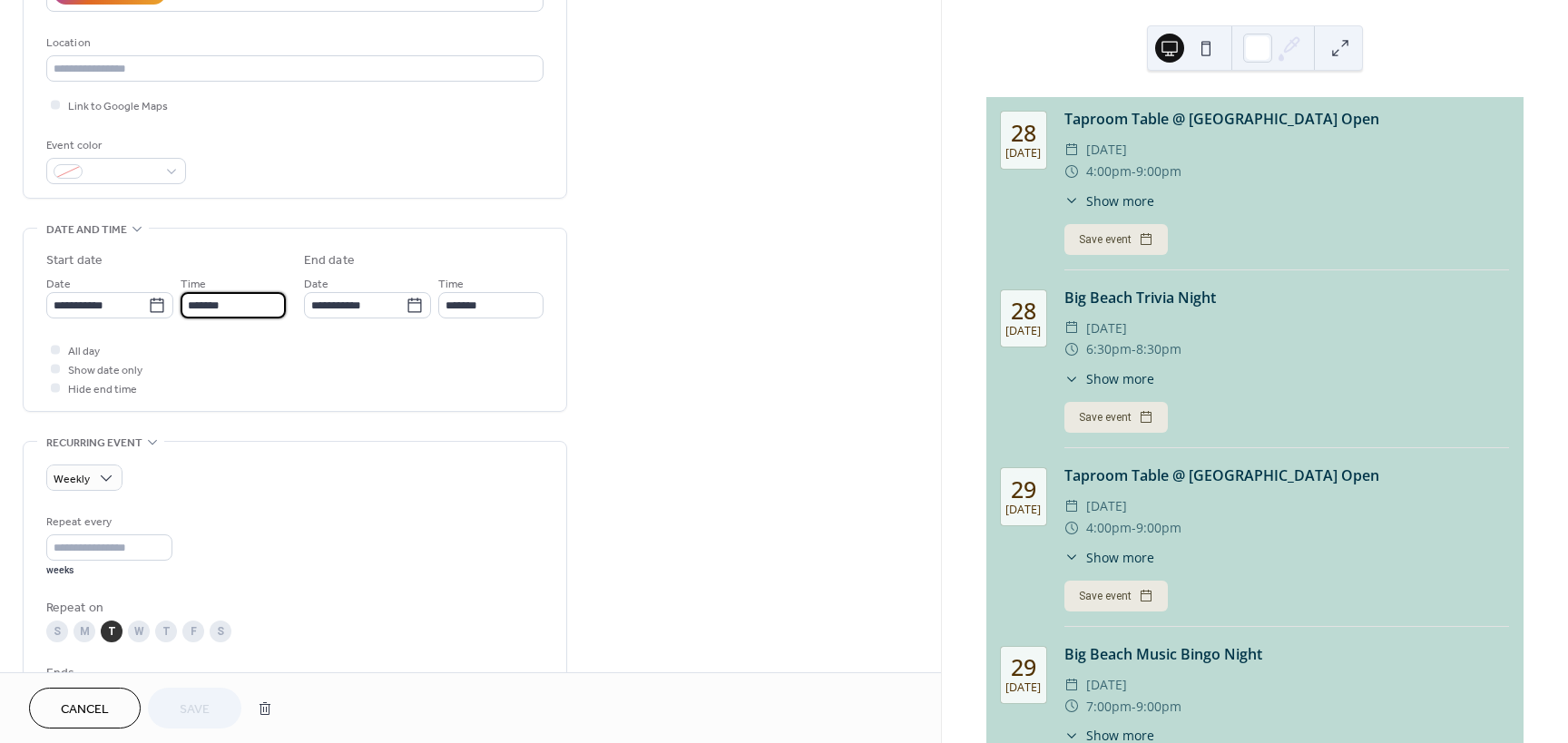 click on "*******" at bounding box center [233, 305] 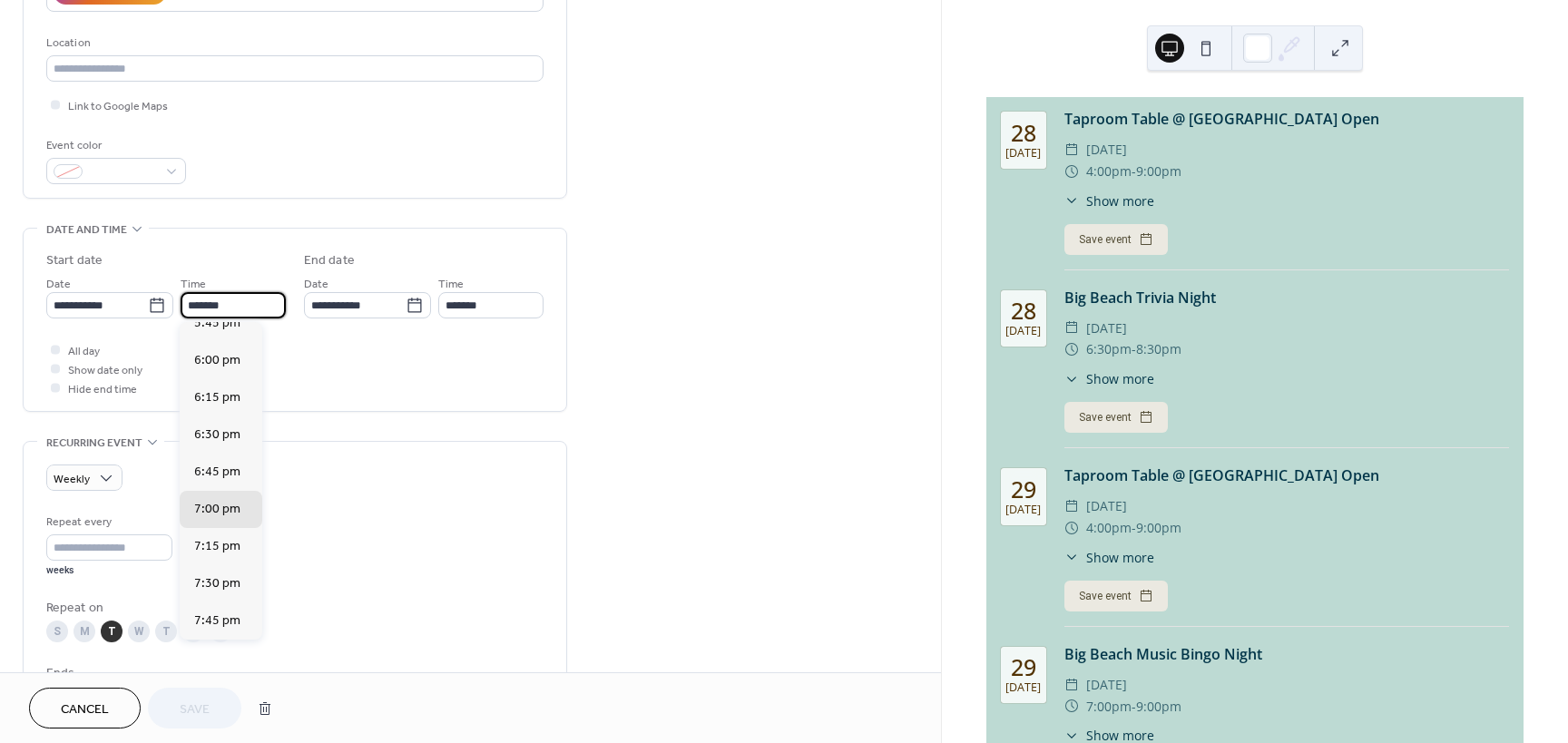 scroll, scrollTop: 2645, scrollLeft: 0, axis: vertical 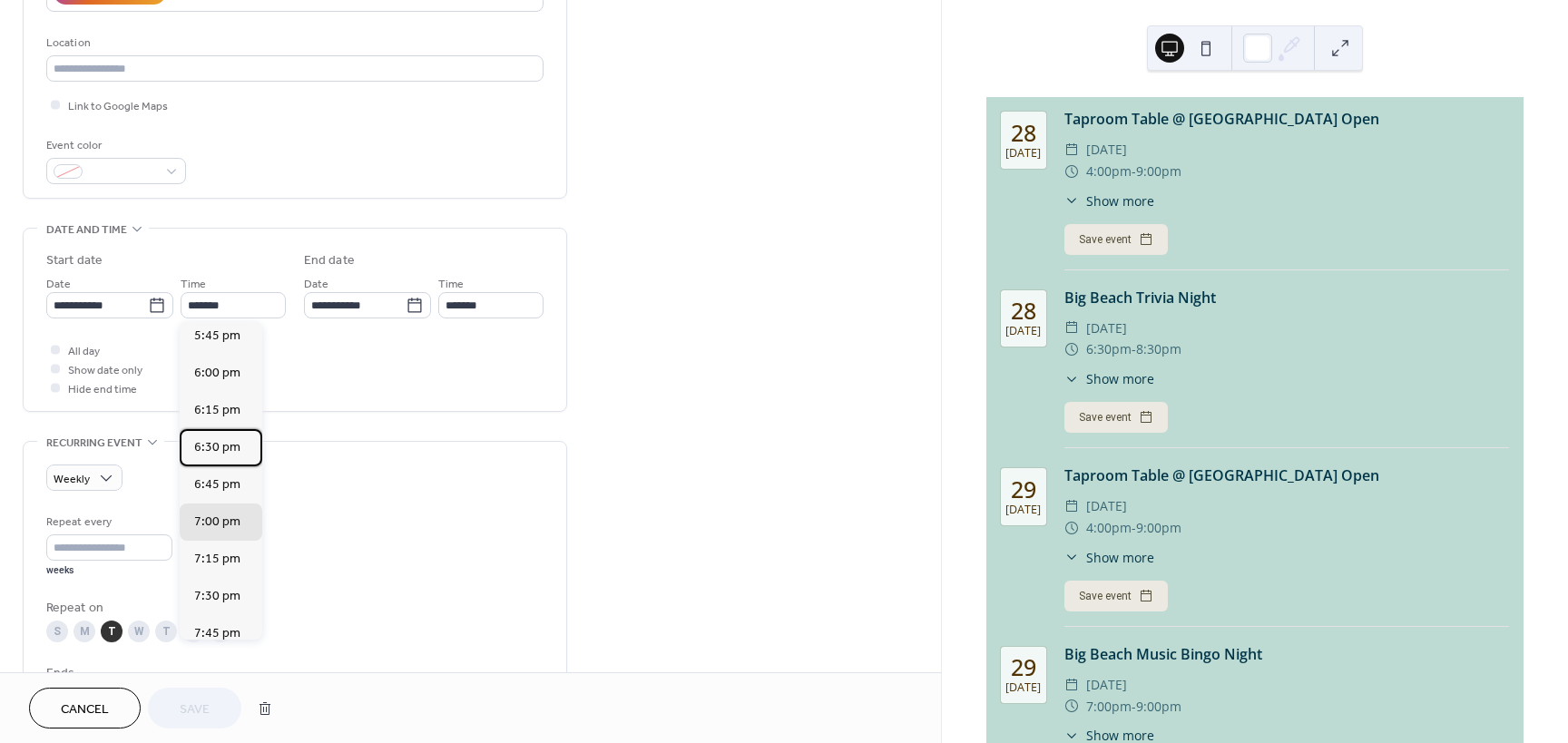 click on "6:30 pm" at bounding box center [220, 447] 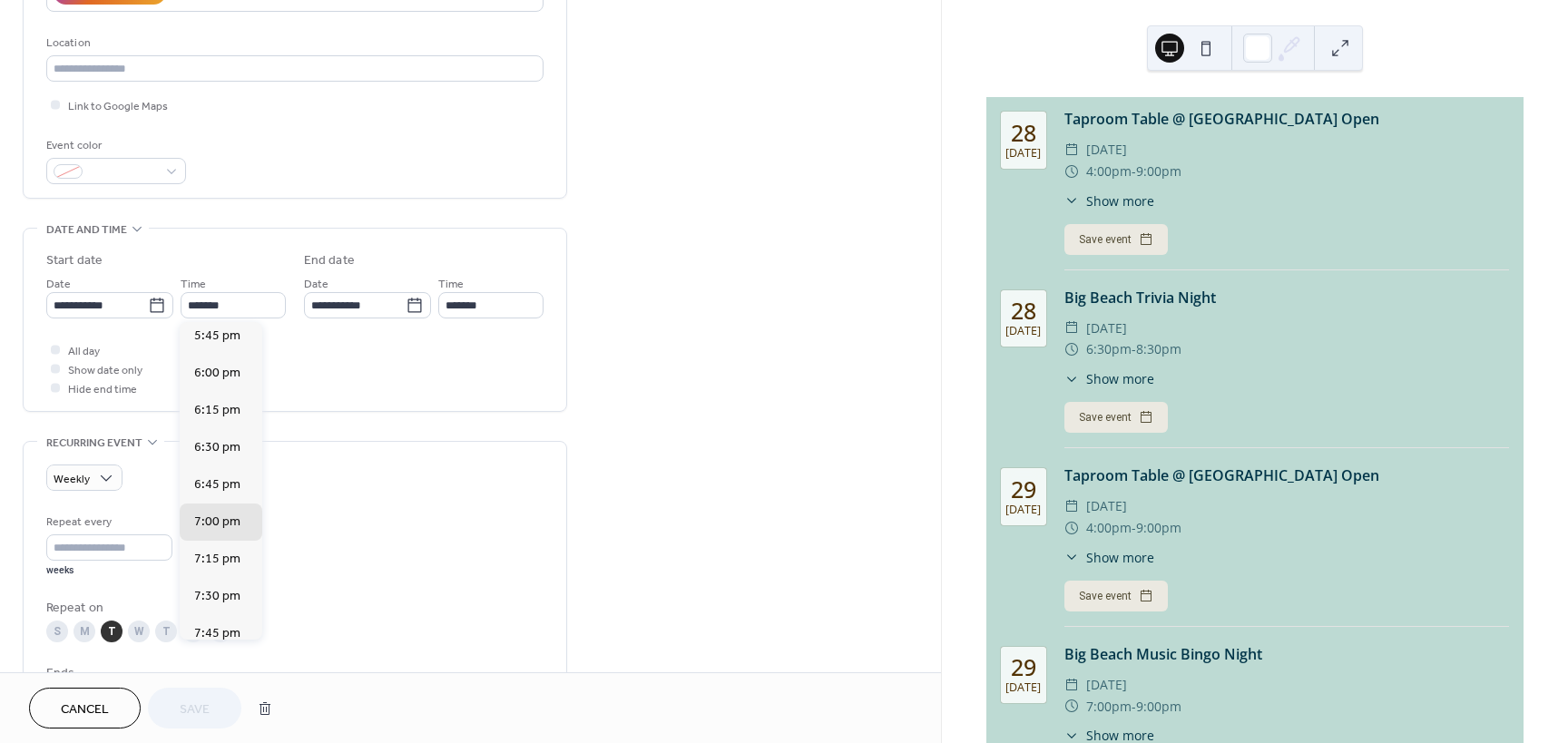 type on "*******" 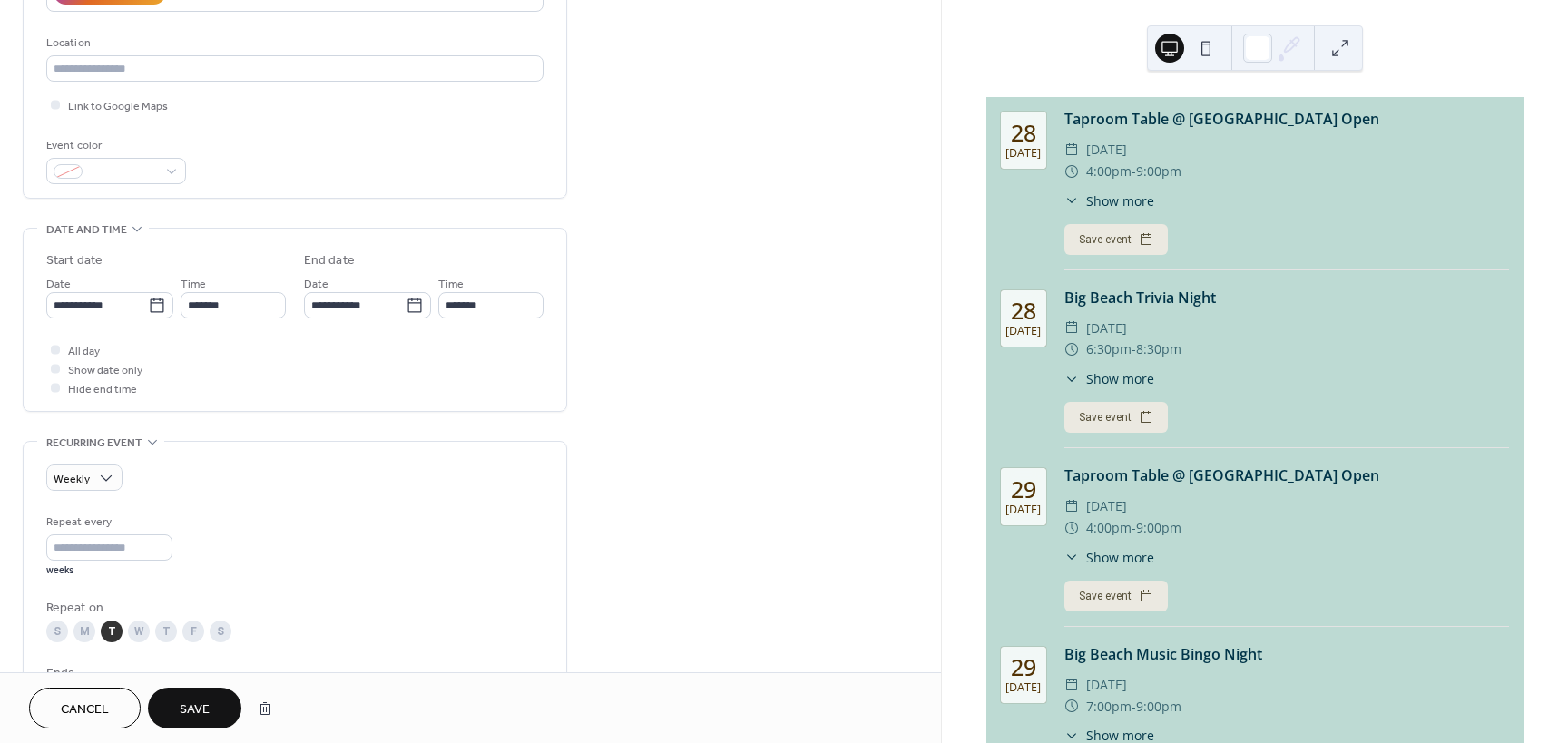 click on "Save" at bounding box center [194, 708] 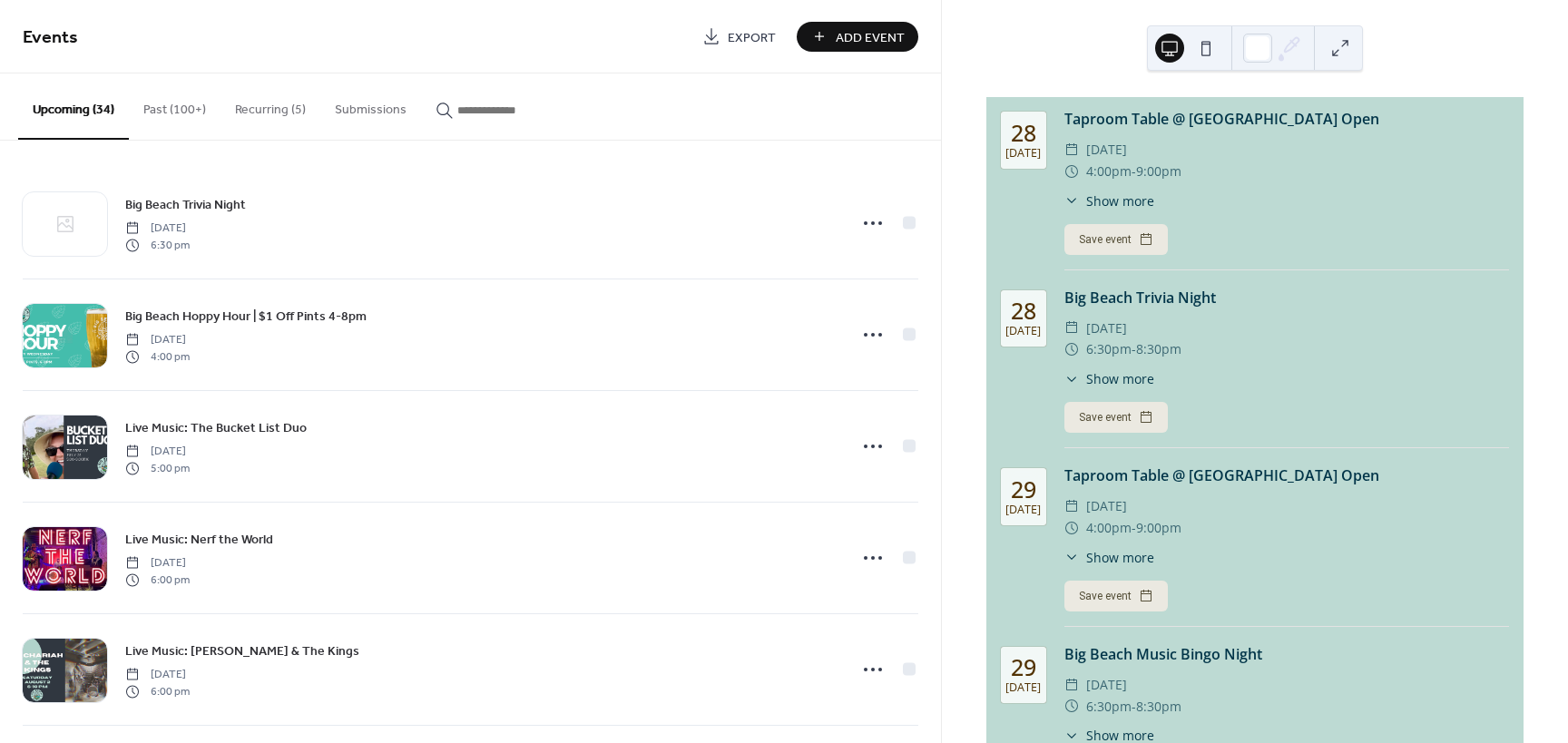 click on "Add Event" at bounding box center (870, 37) 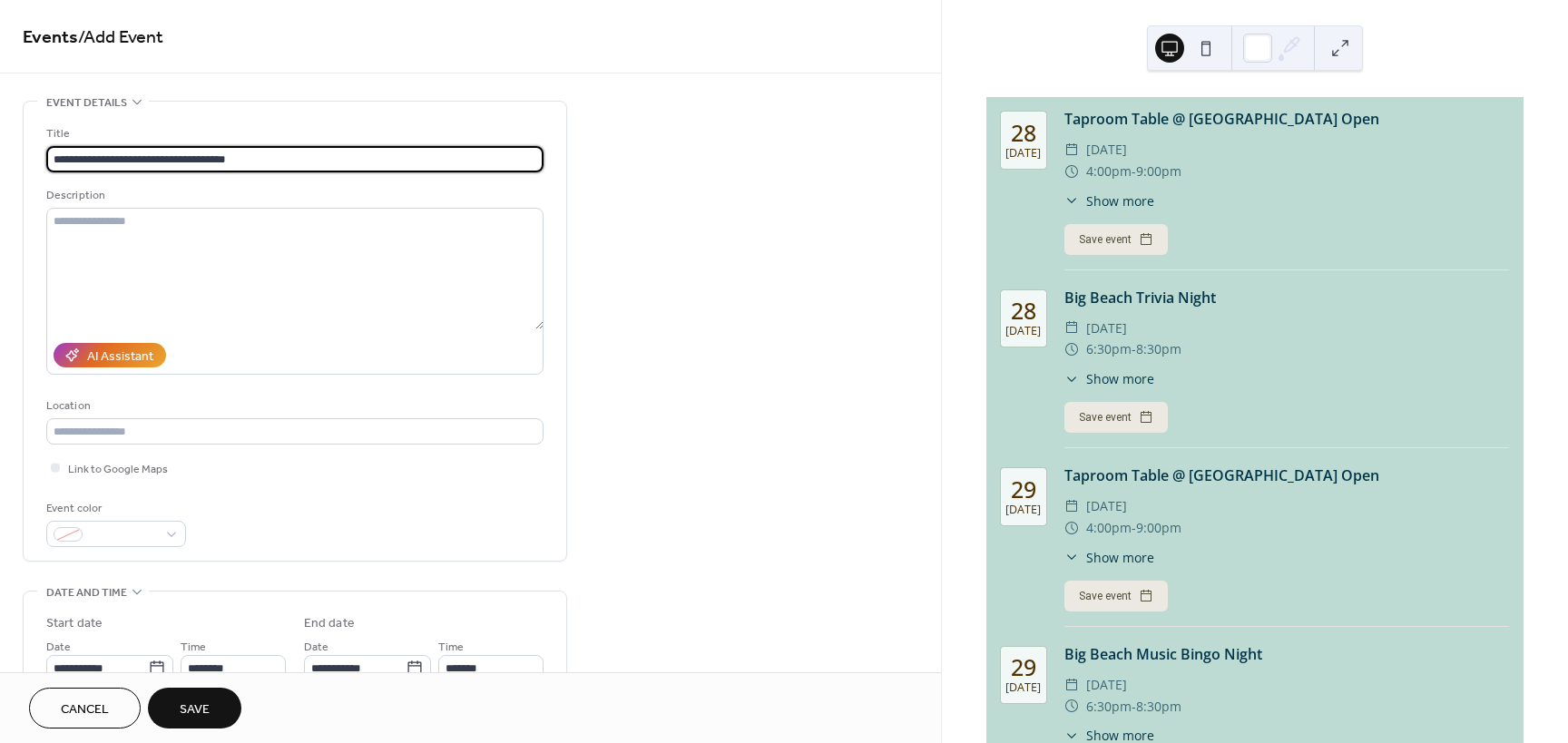 type on "**********" 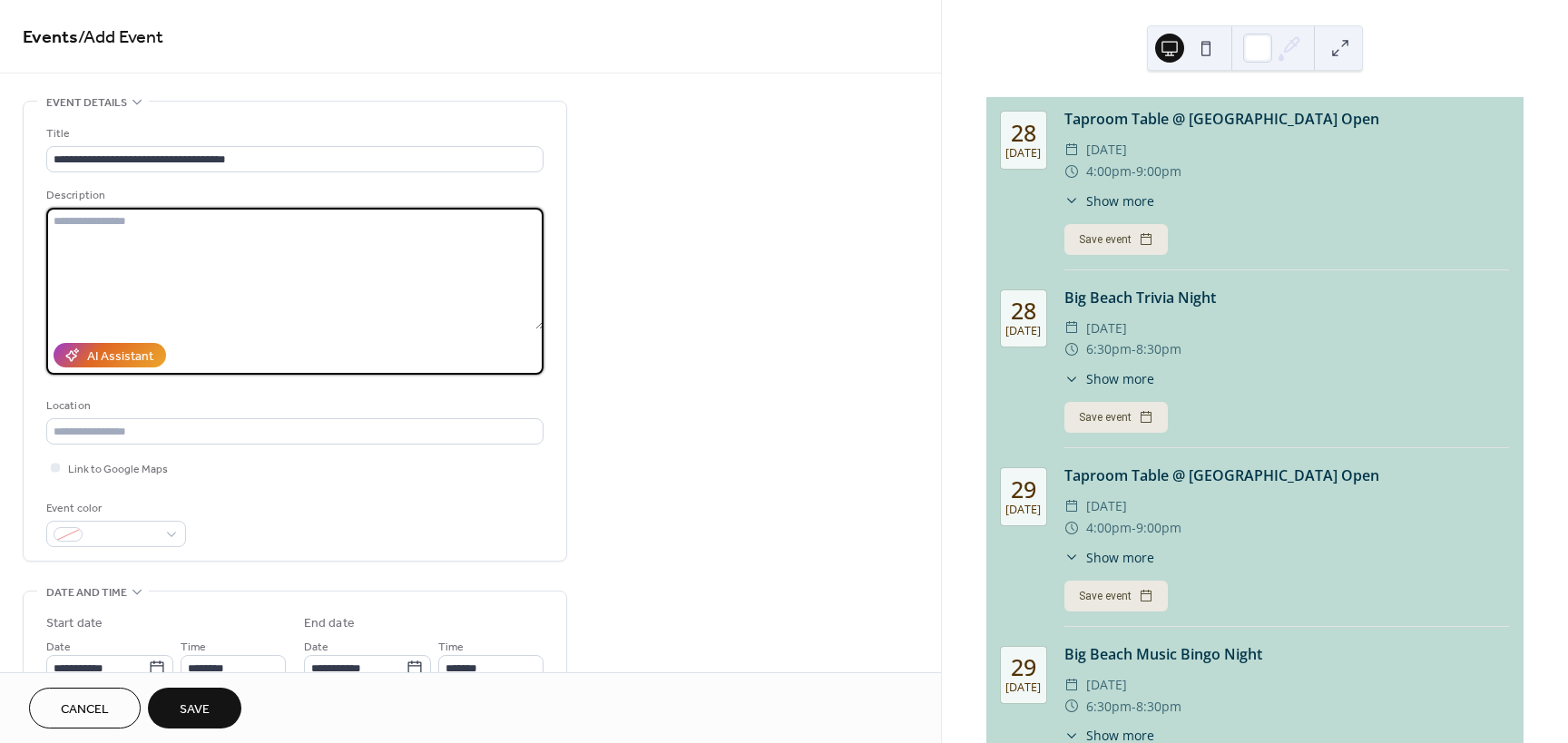 paste on "**********" 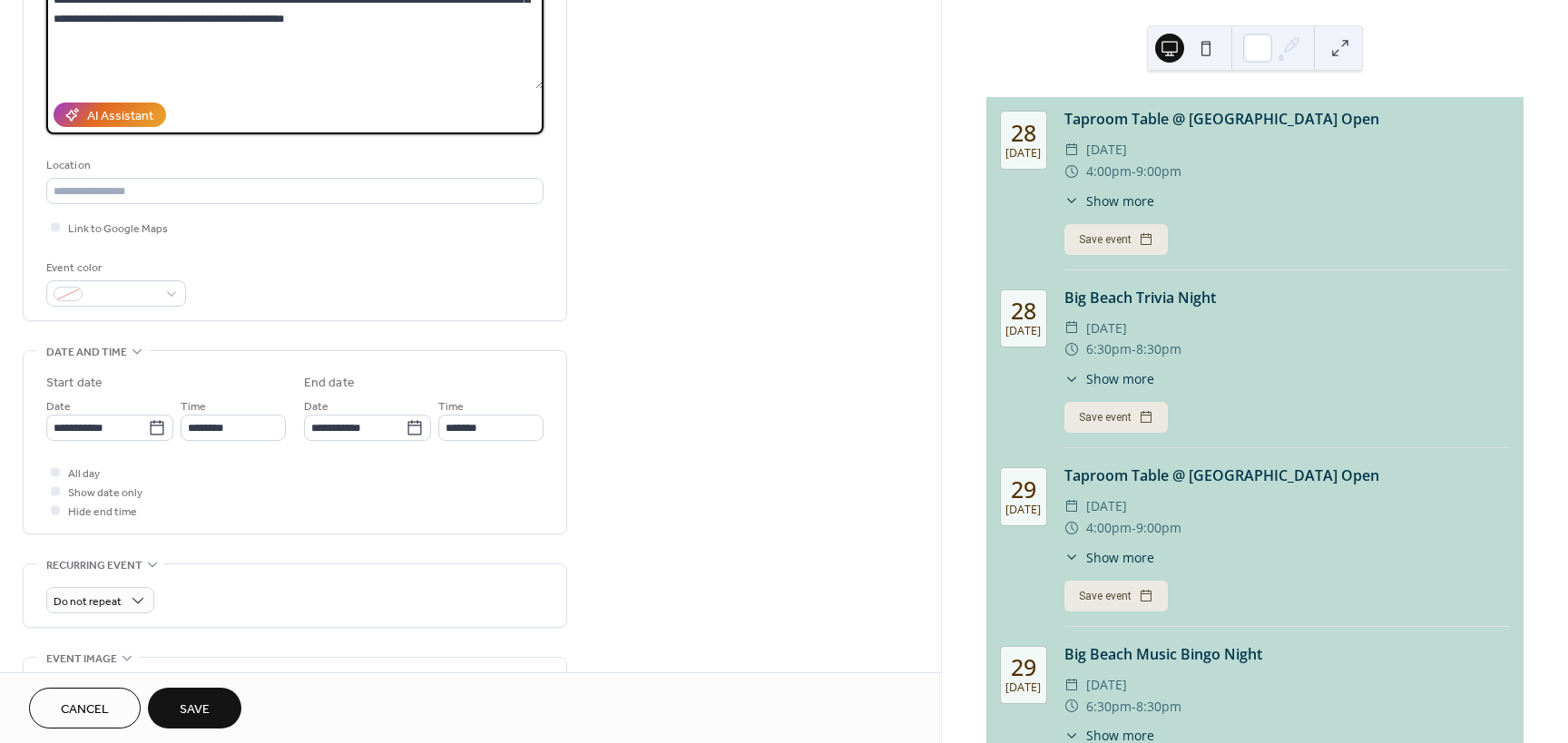 scroll, scrollTop: 272, scrollLeft: 0, axis: vertical 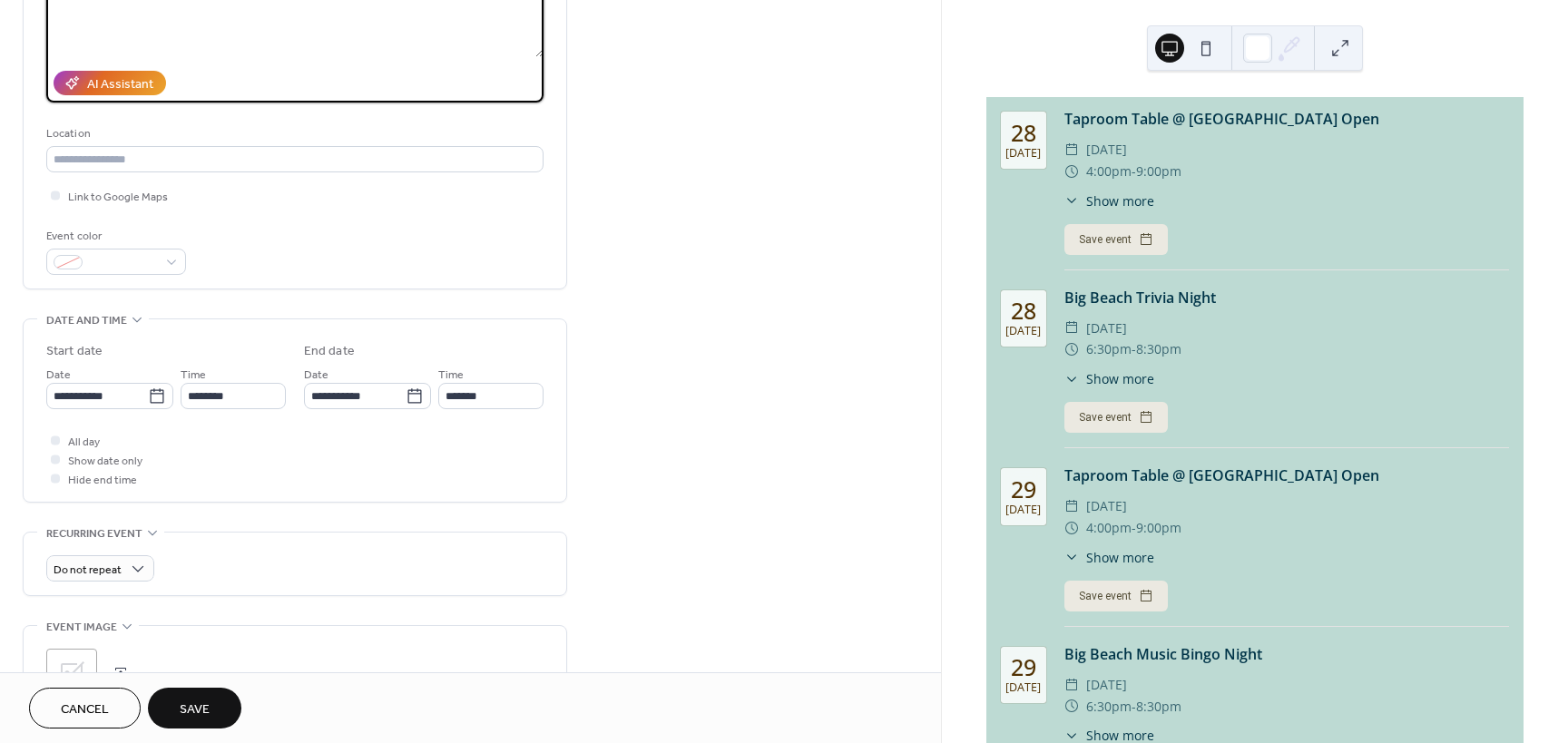 type on "**********" 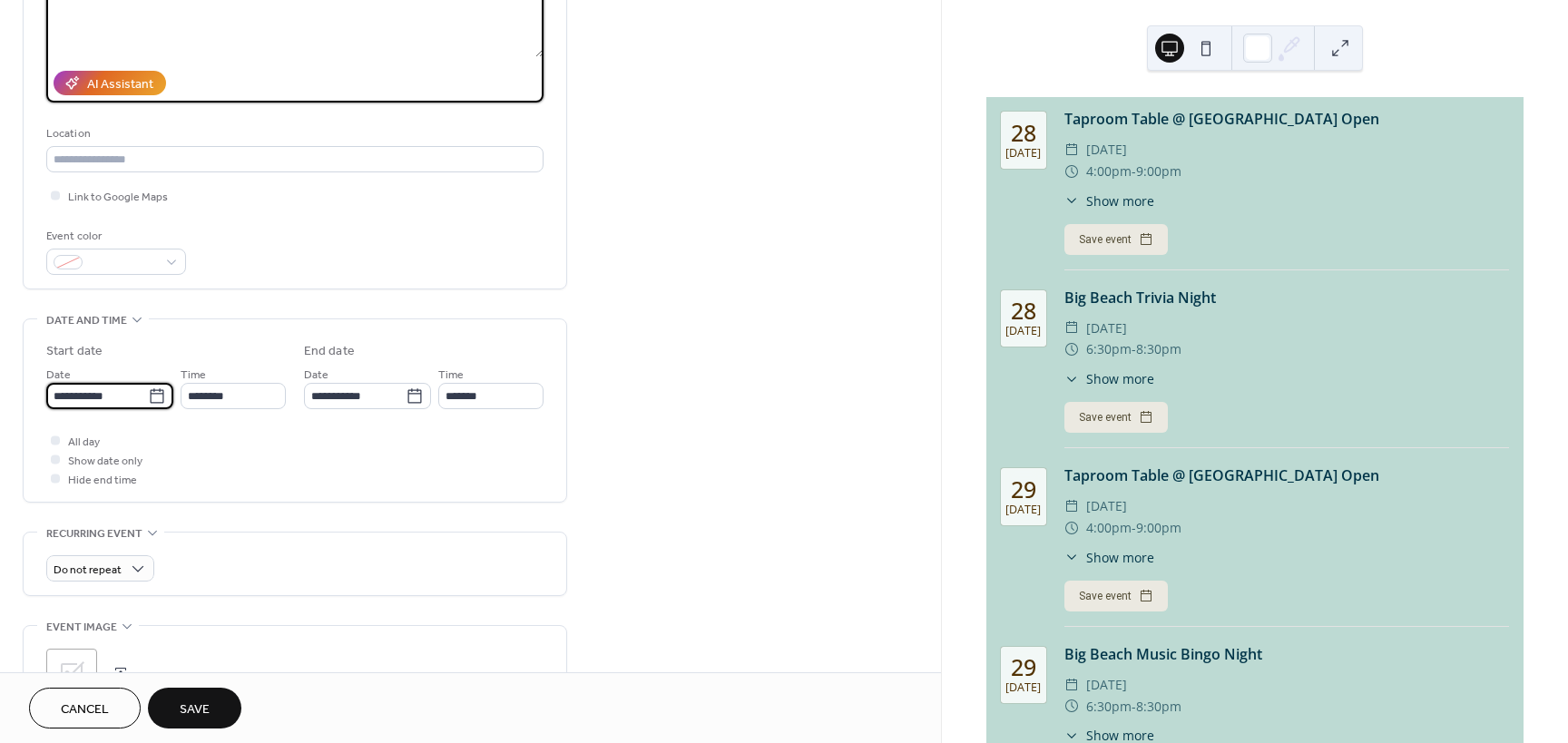 click on "**********" at bounding box center [97, 396] 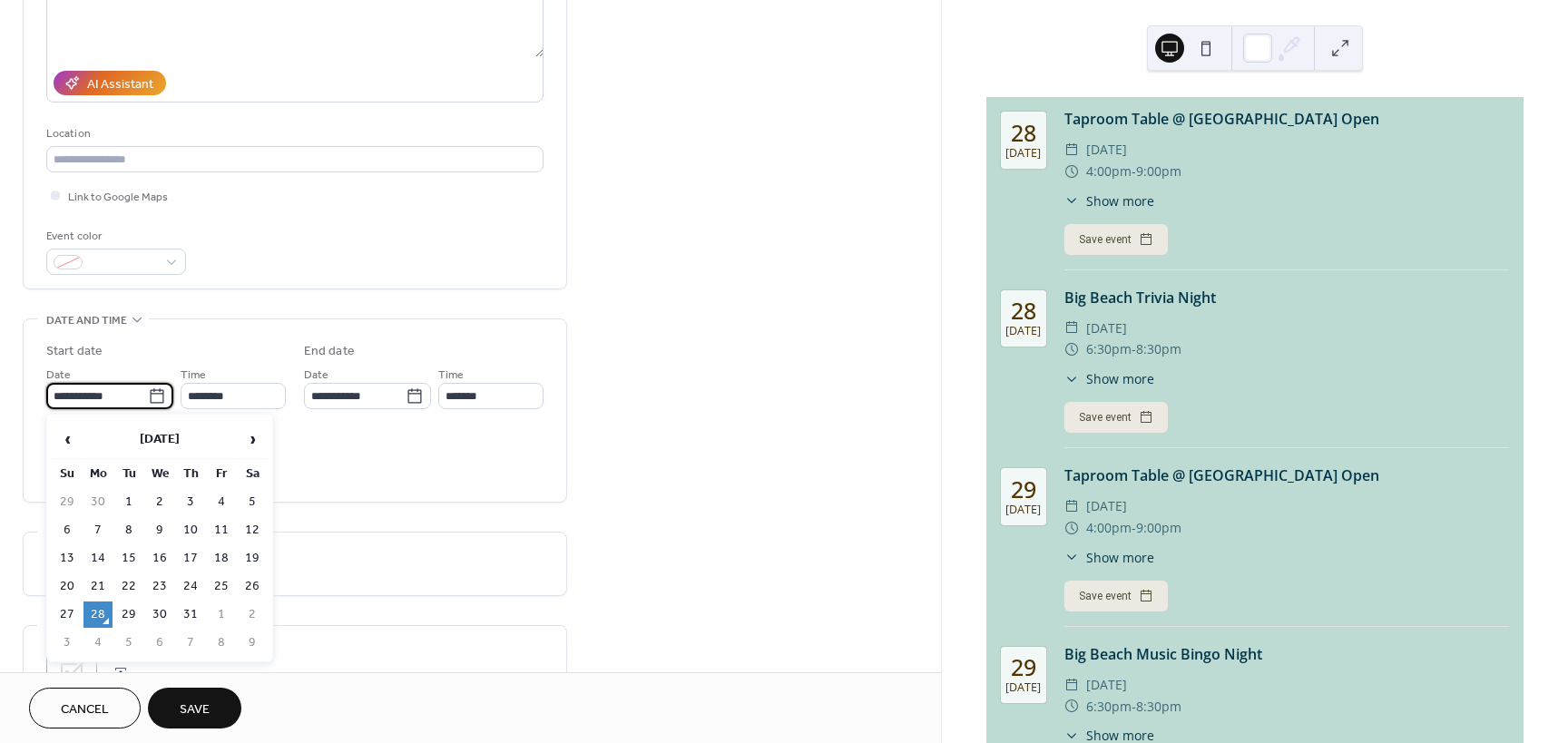 click on "2" at bounding box center (252, 614) 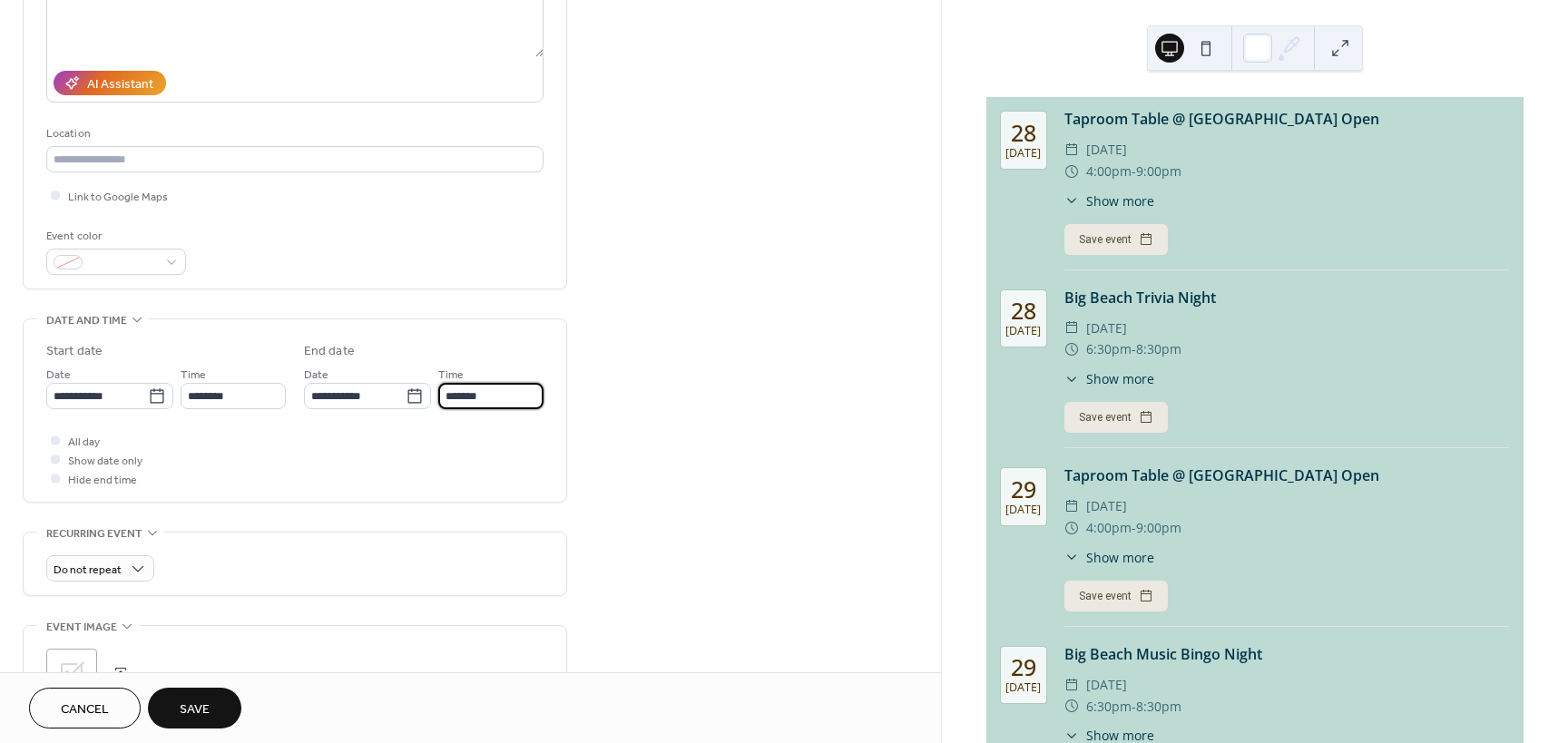 click on "*******" at bounding box center (491, 396) 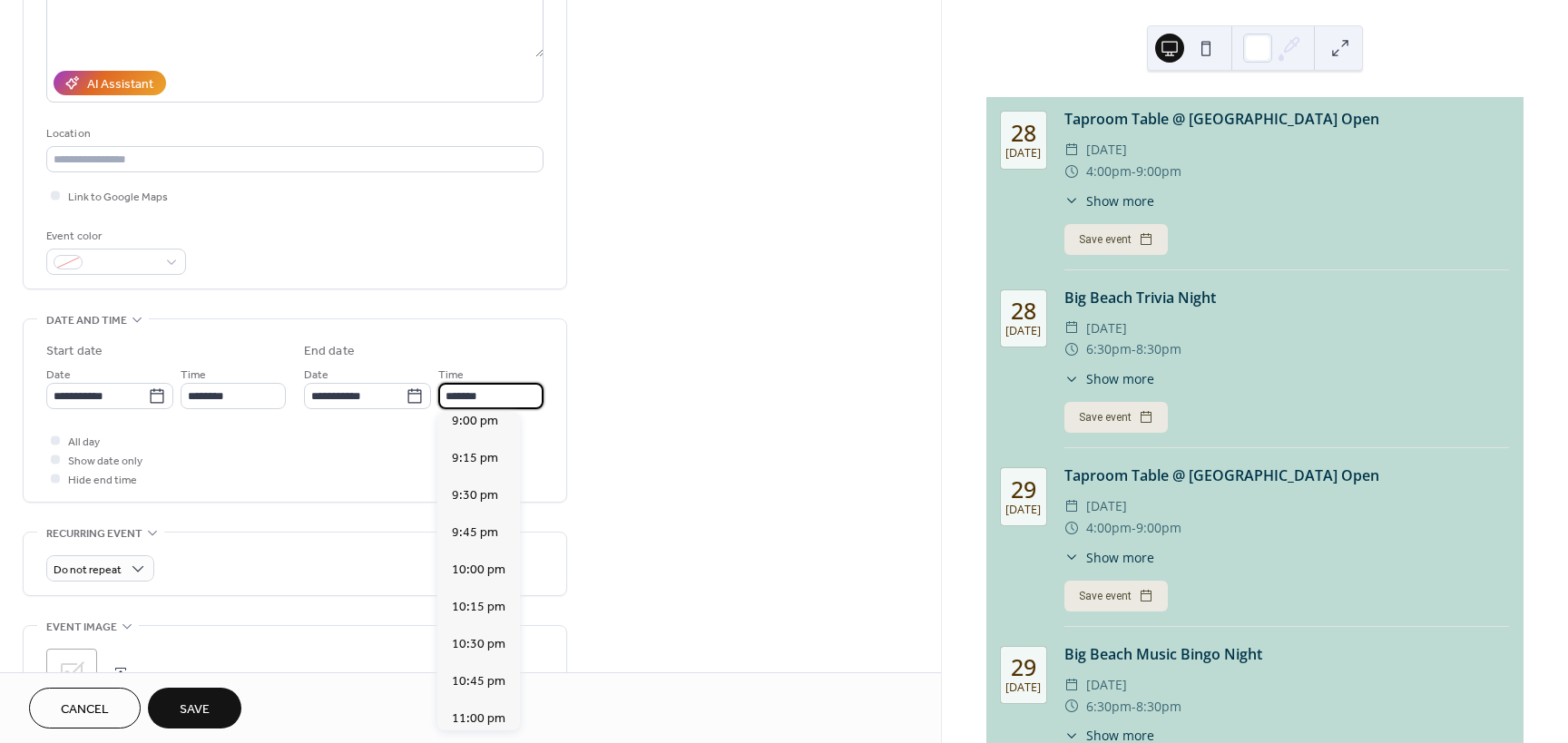 scroll, scrollTop: 1361, scrollLeft: 0, axis: vertical 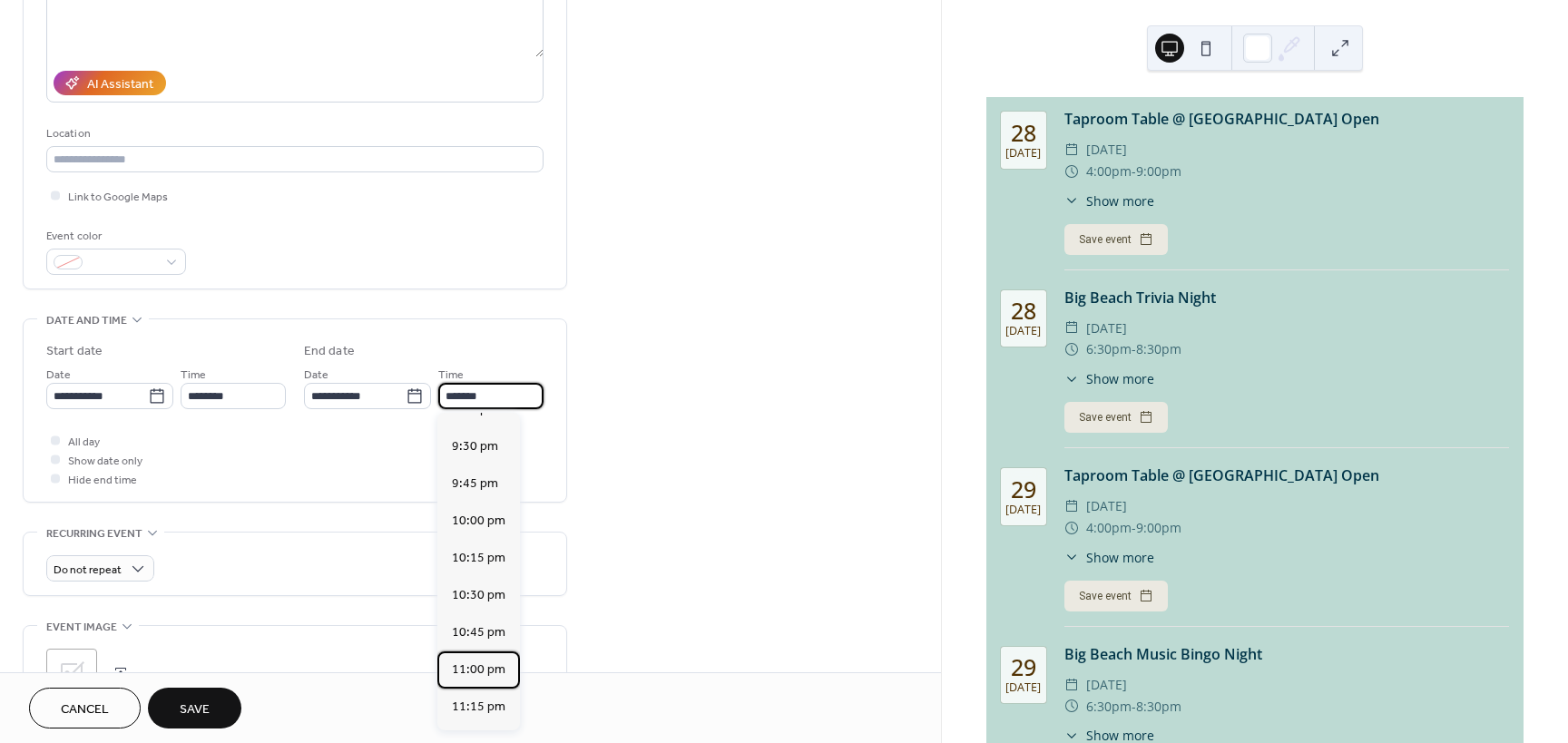 click on "11:00 pm" at bounding box center [478, 670] 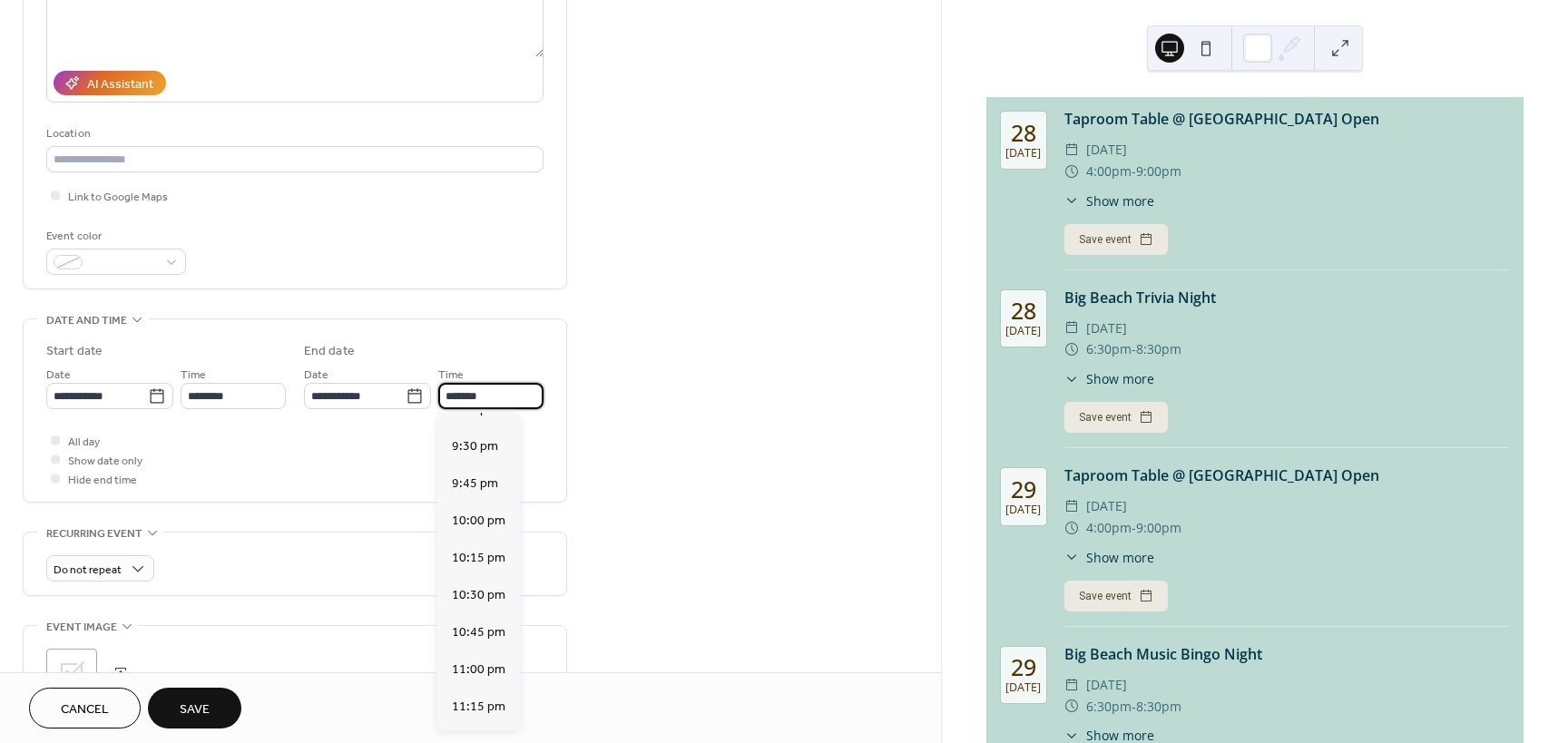 type on "********" 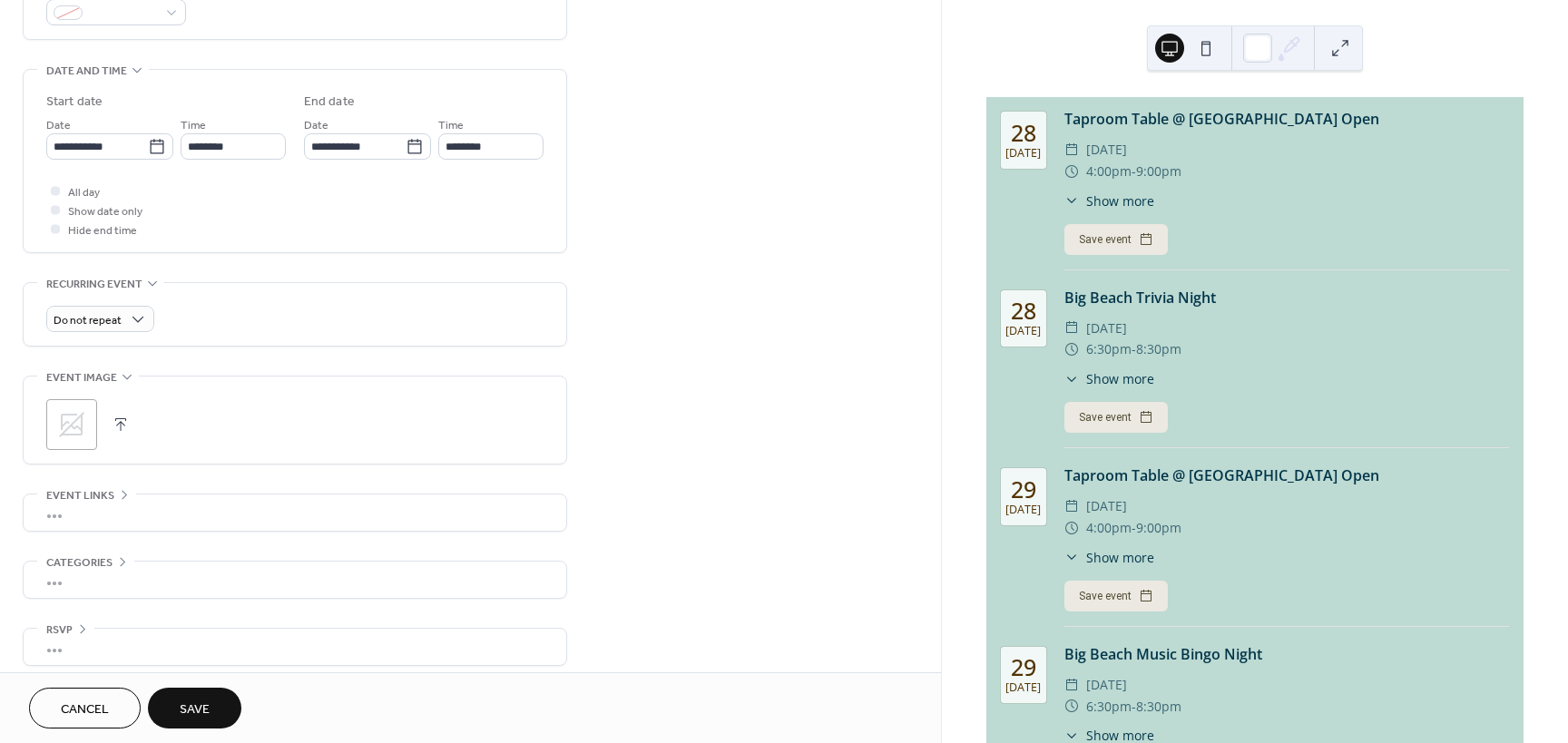 scroll, scrollTop: 533, scrollLeft: 0, axis: vertical 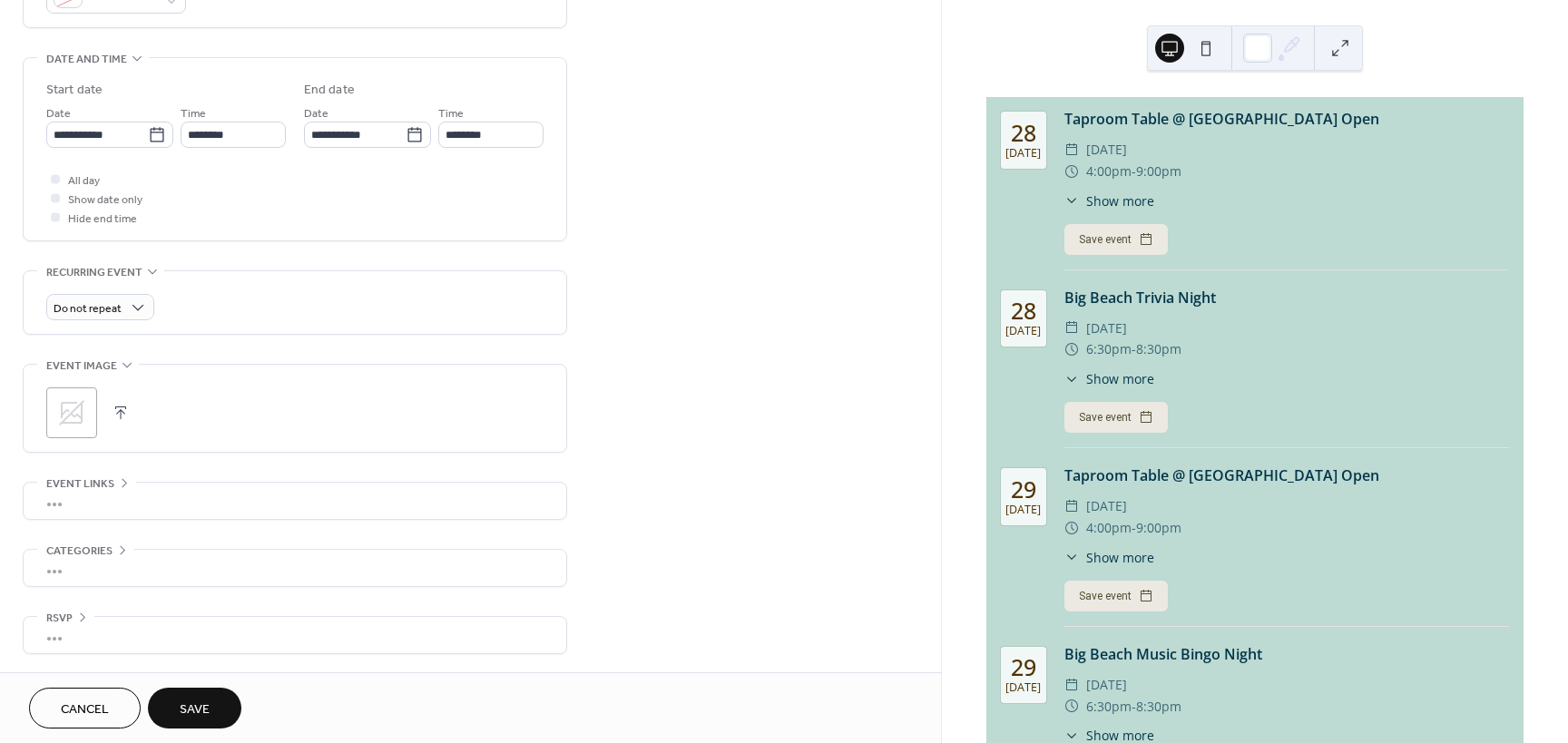 click at bounding box center (121, 413) 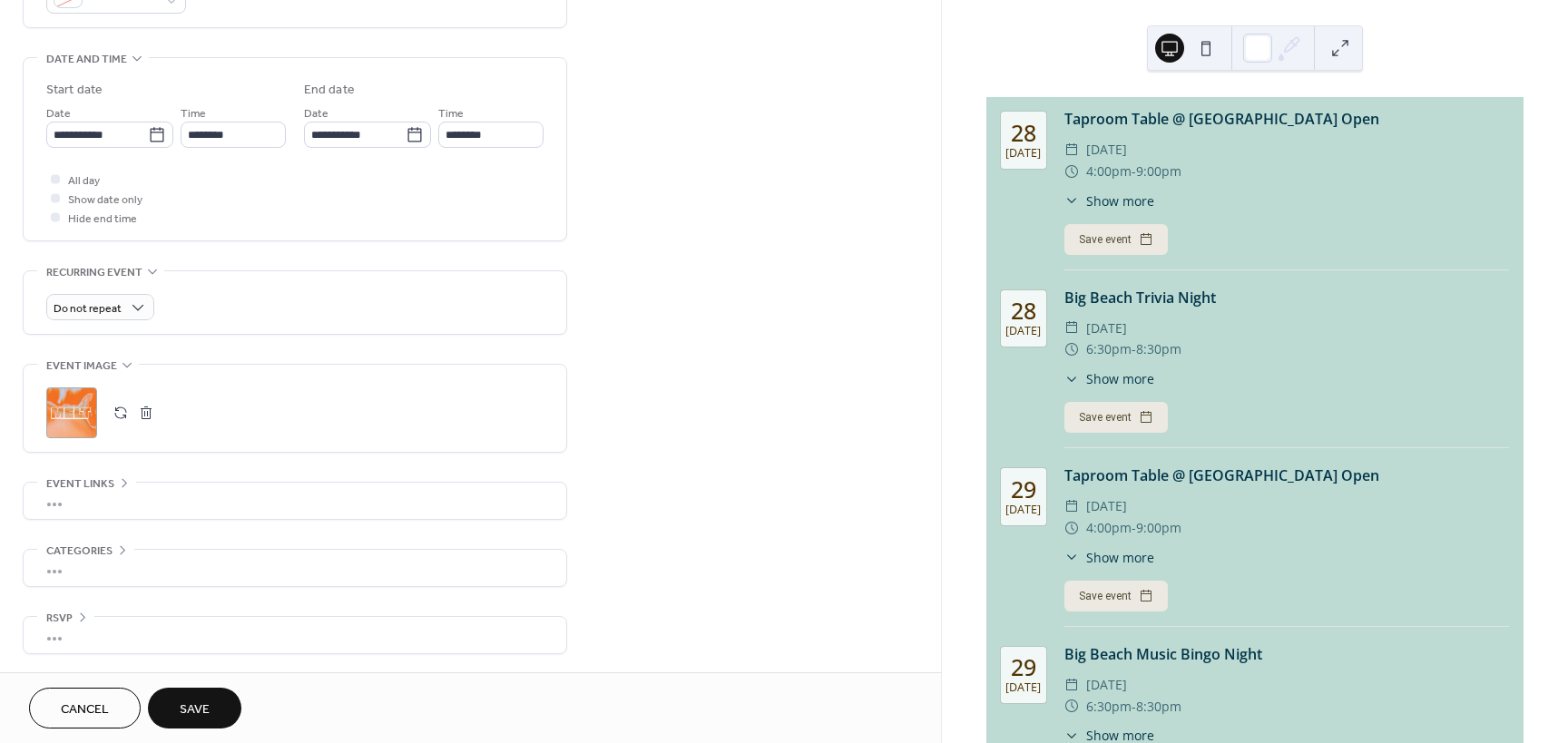 click on "Save" at bounding box center (194, 709) 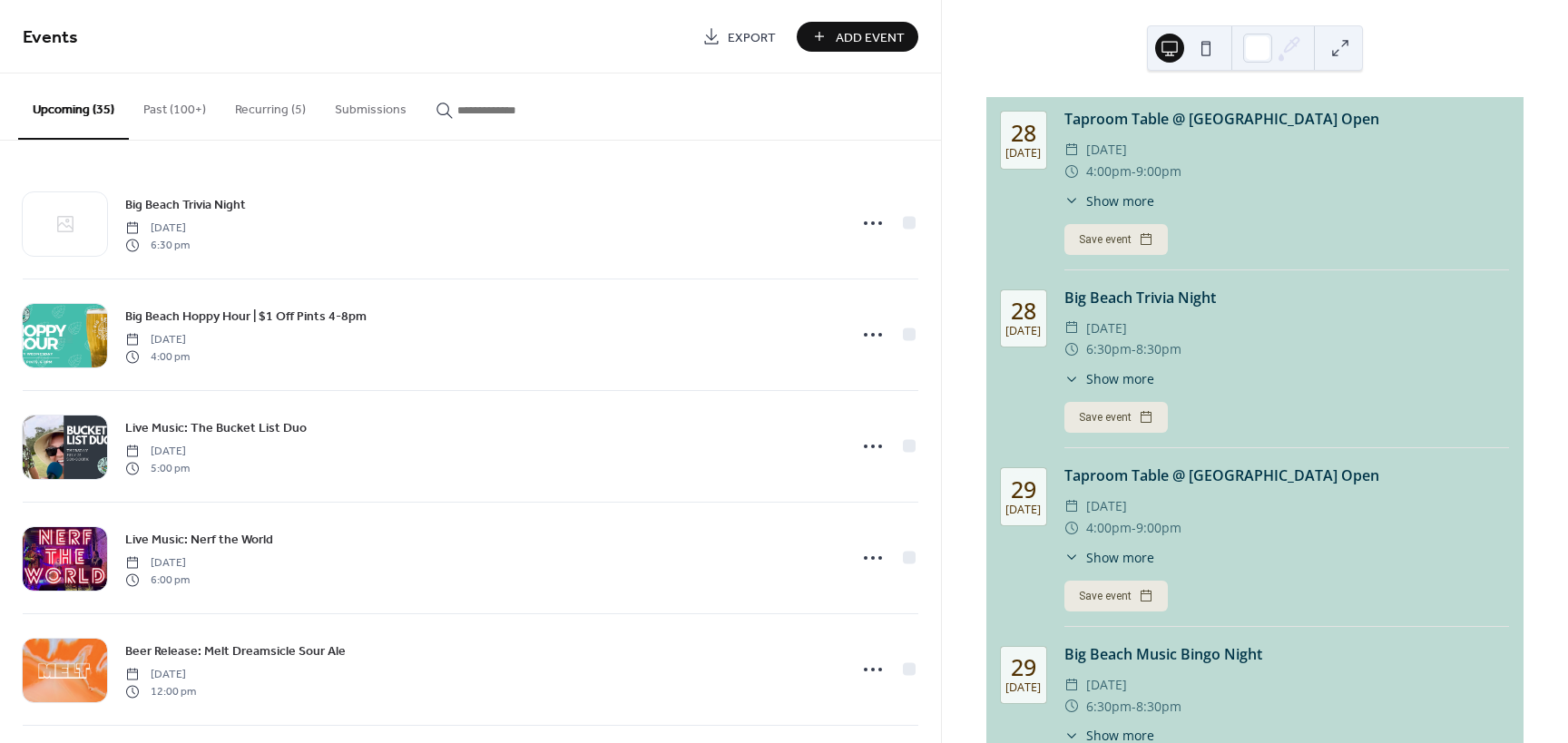 click on "Add Event" at bounding box center [870, 37] 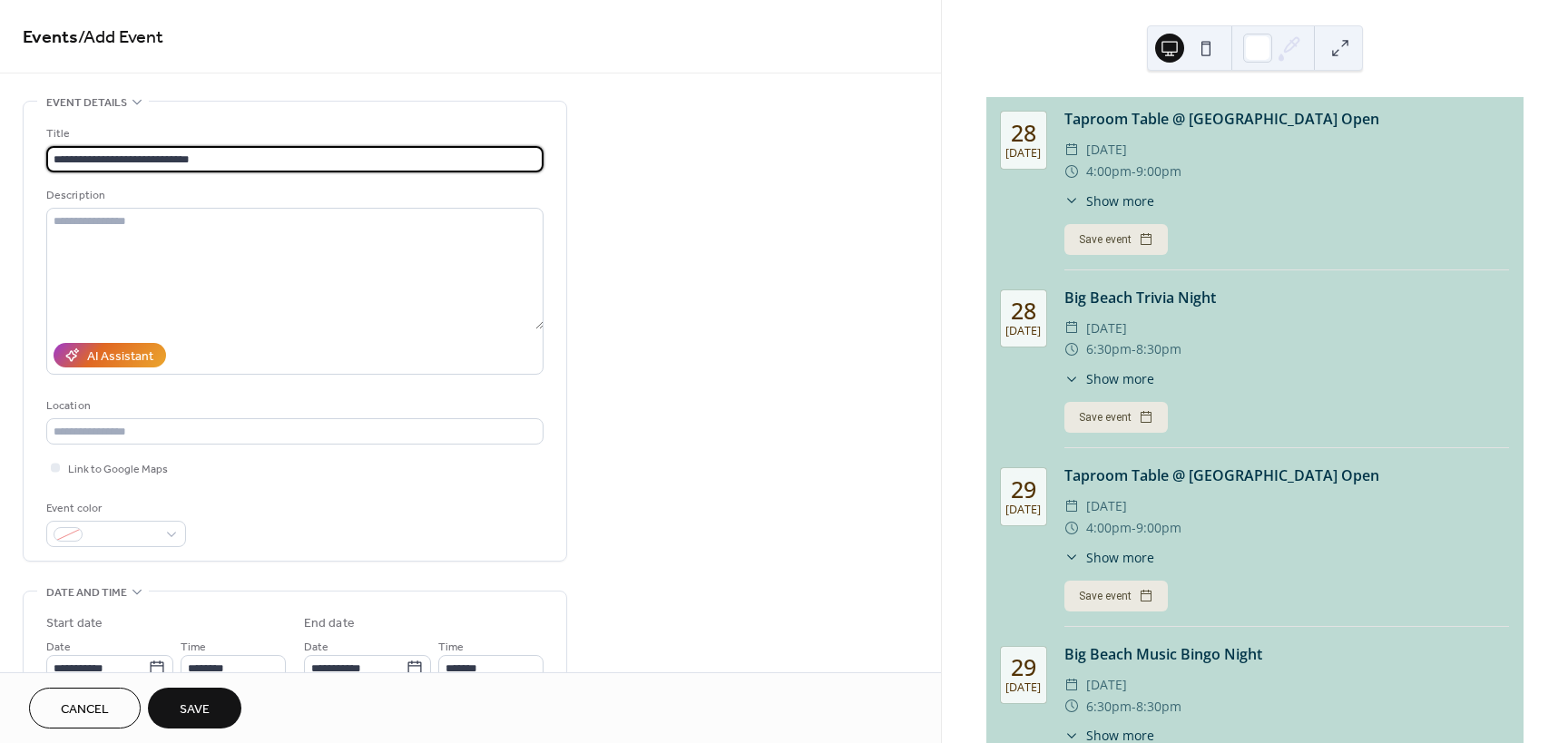 type on "**********" 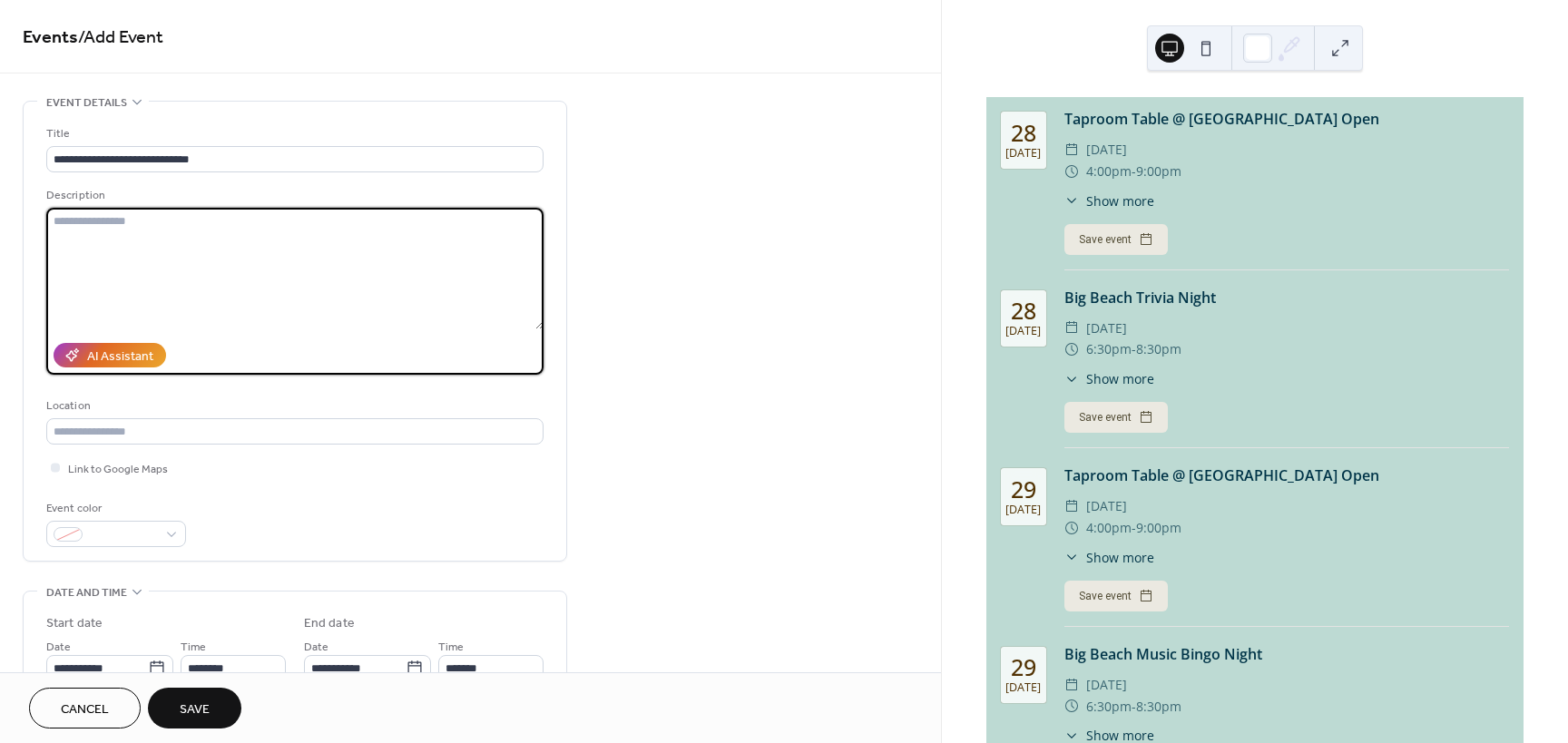 paste on "**********" 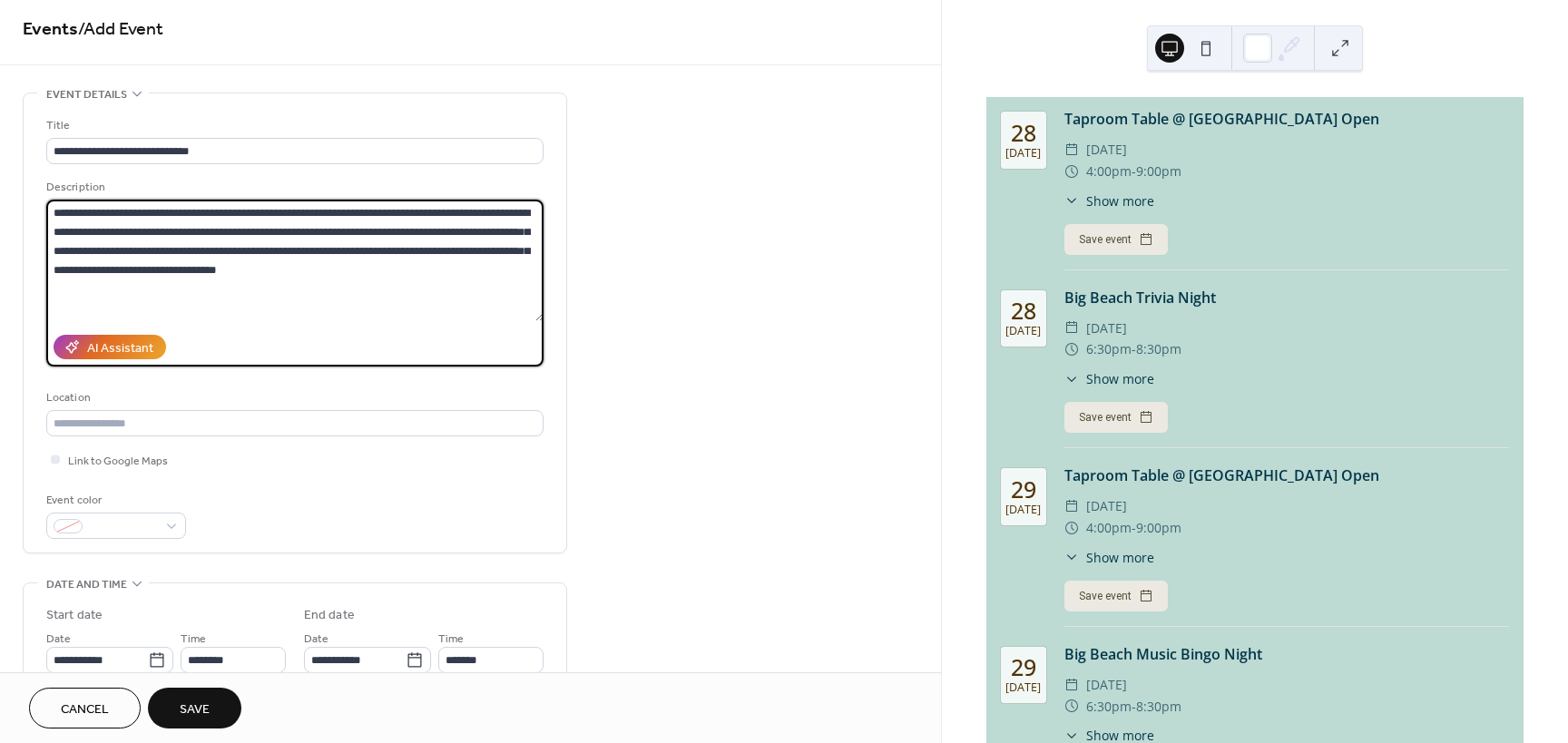 scroll, scrollTop: 0, scrollLeft: 0, axis: both 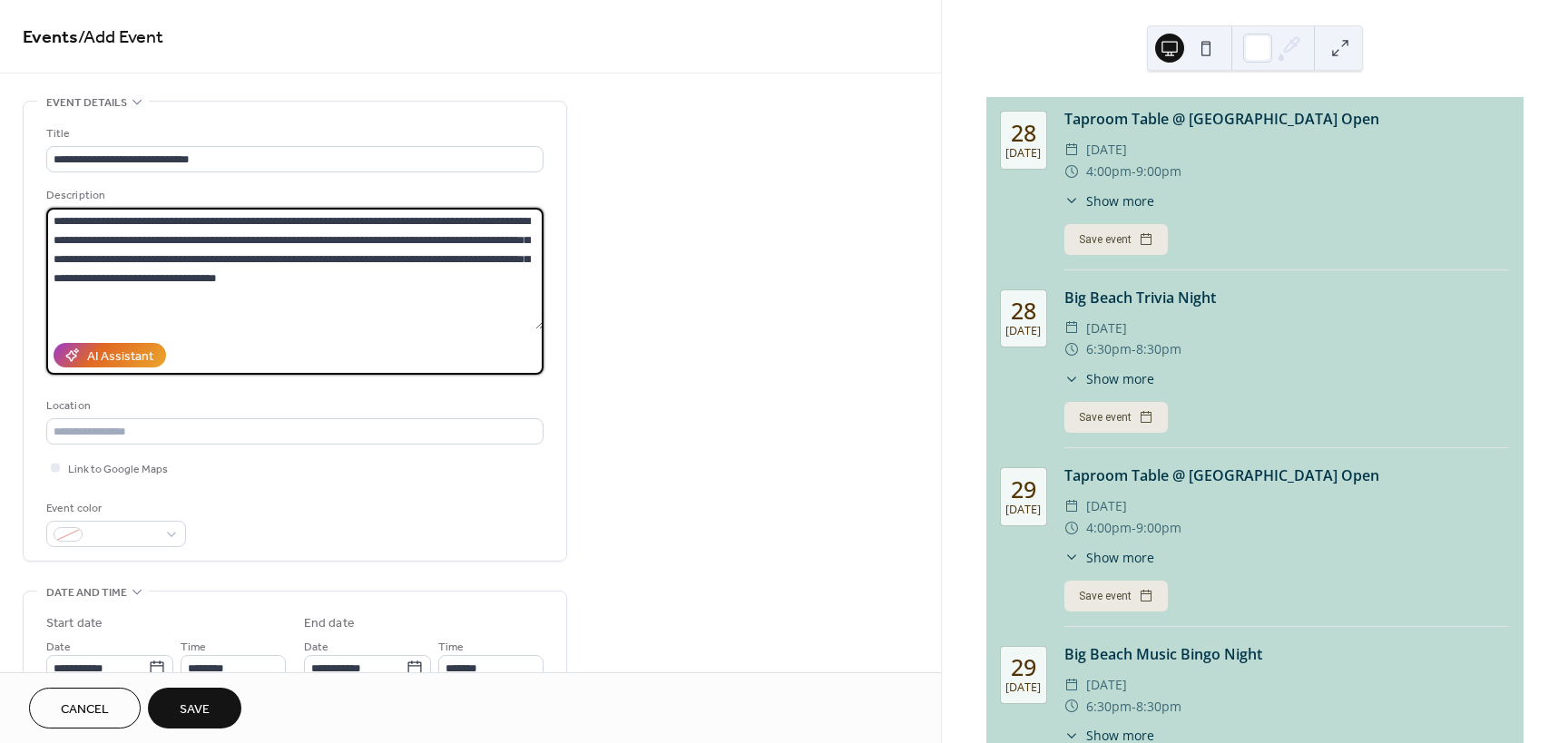type on "**********" 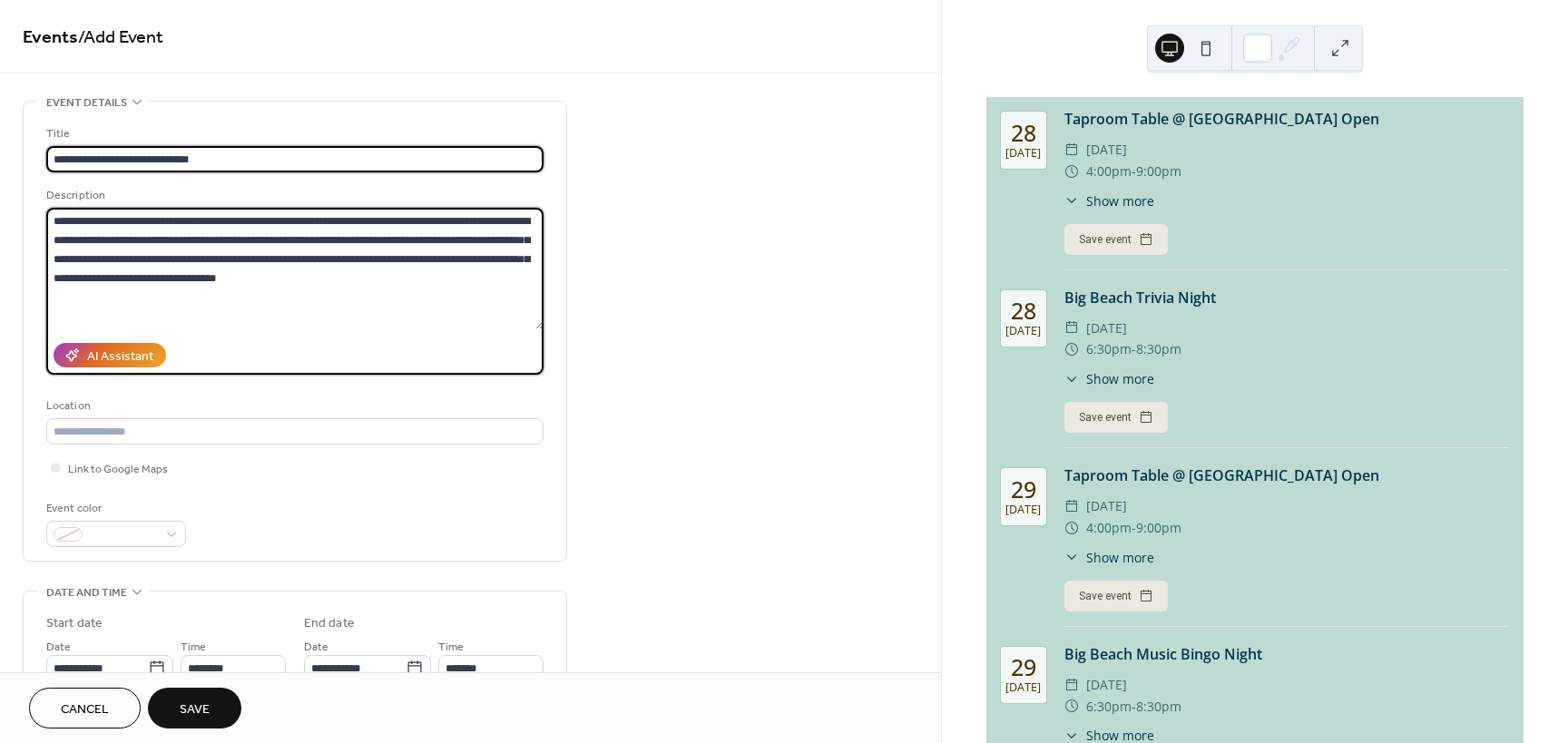 click on "**********" at bounding box center [295, 159] 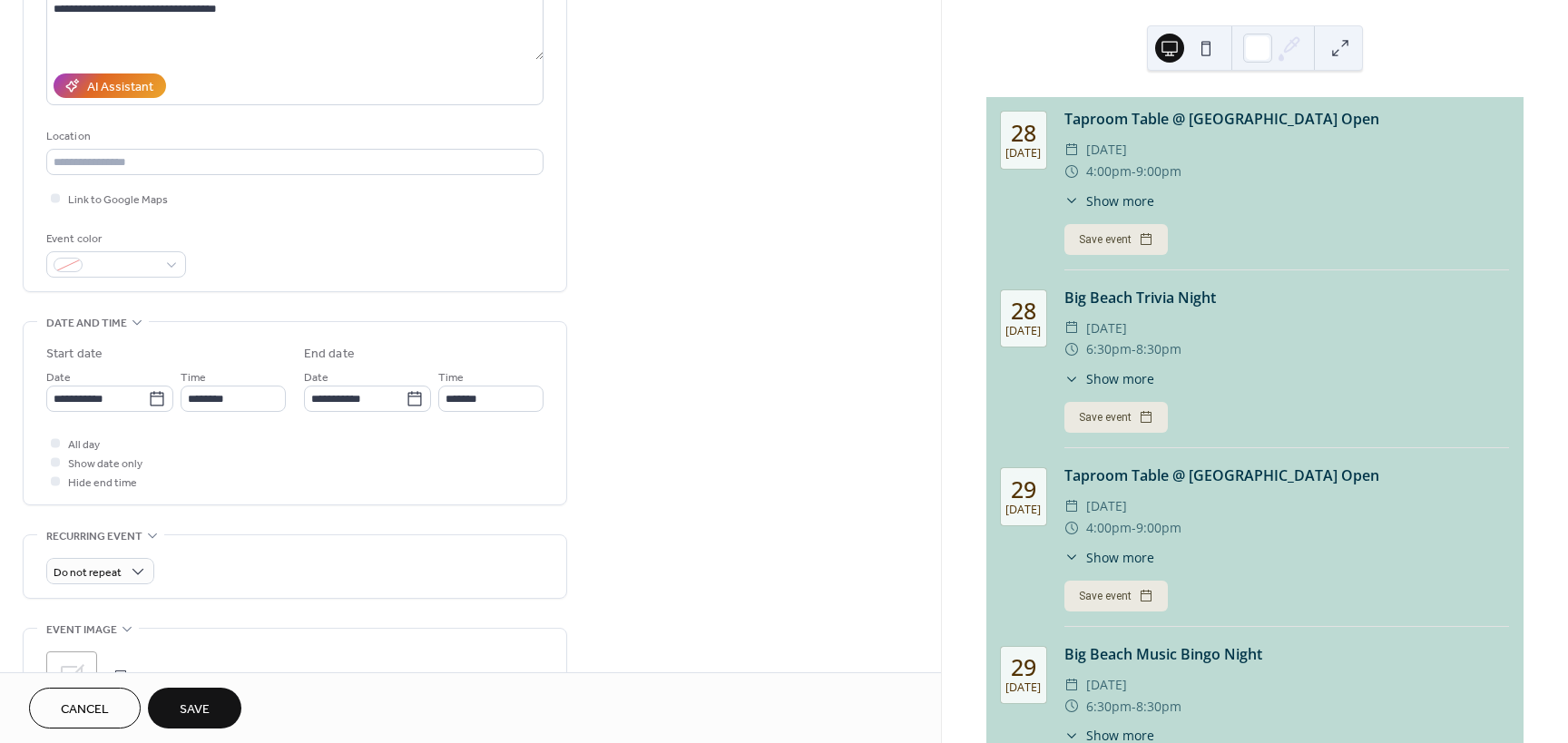 scroll, scrollTop: 272, scrollLeft: 0, axis: vertical 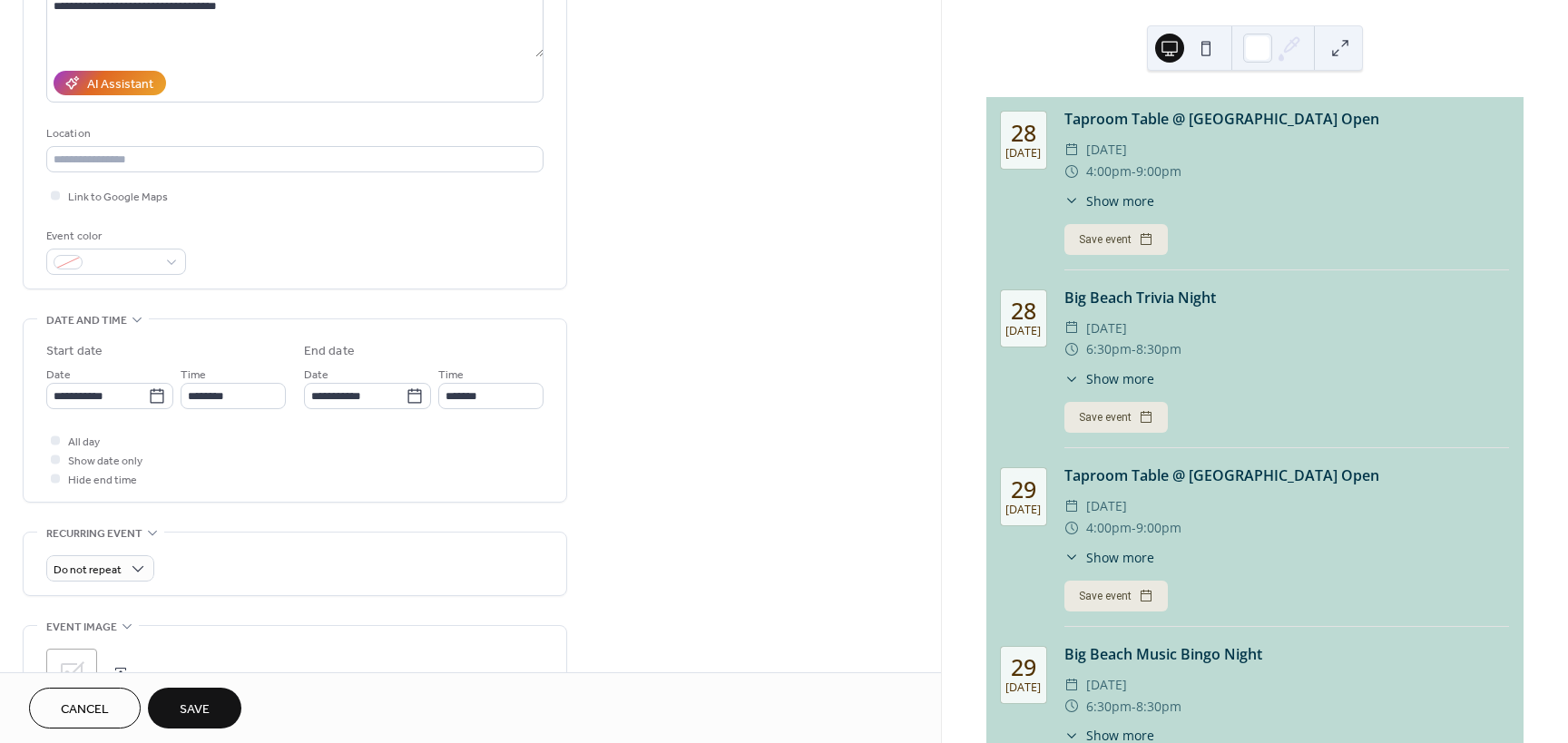 type on "**********" 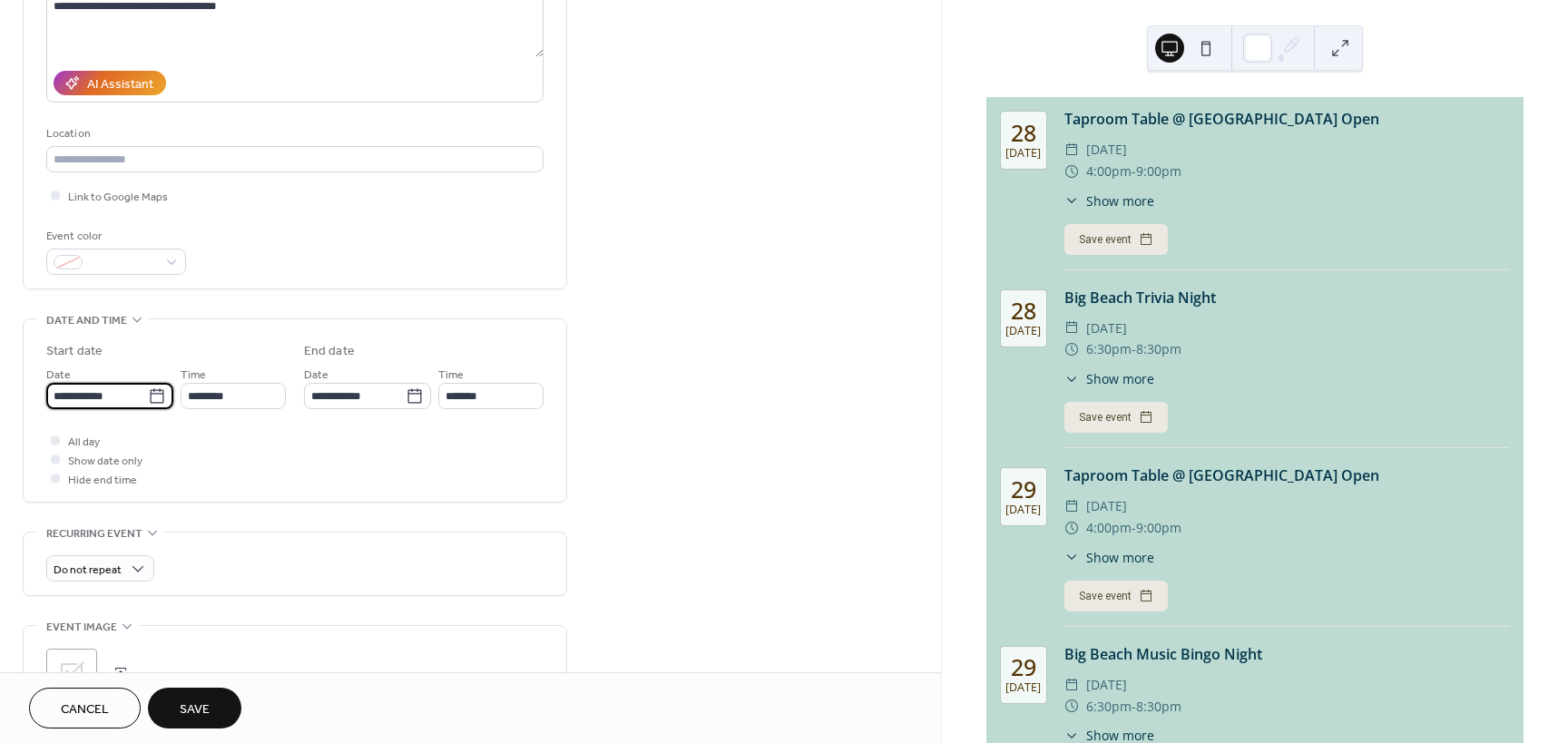 click on "**********" at bounding box center [97, 396] 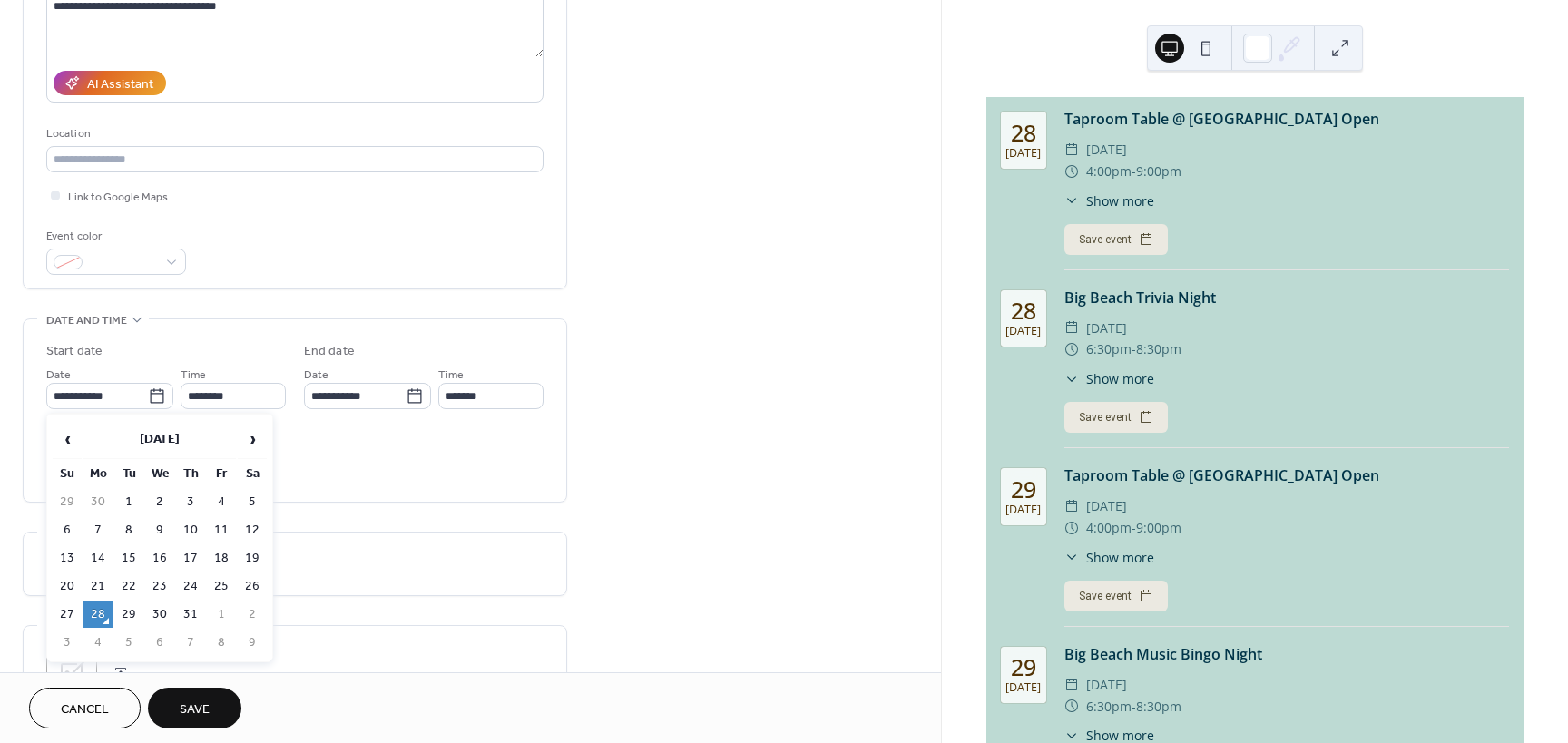 click on "›" at bounding box center [252, 439] 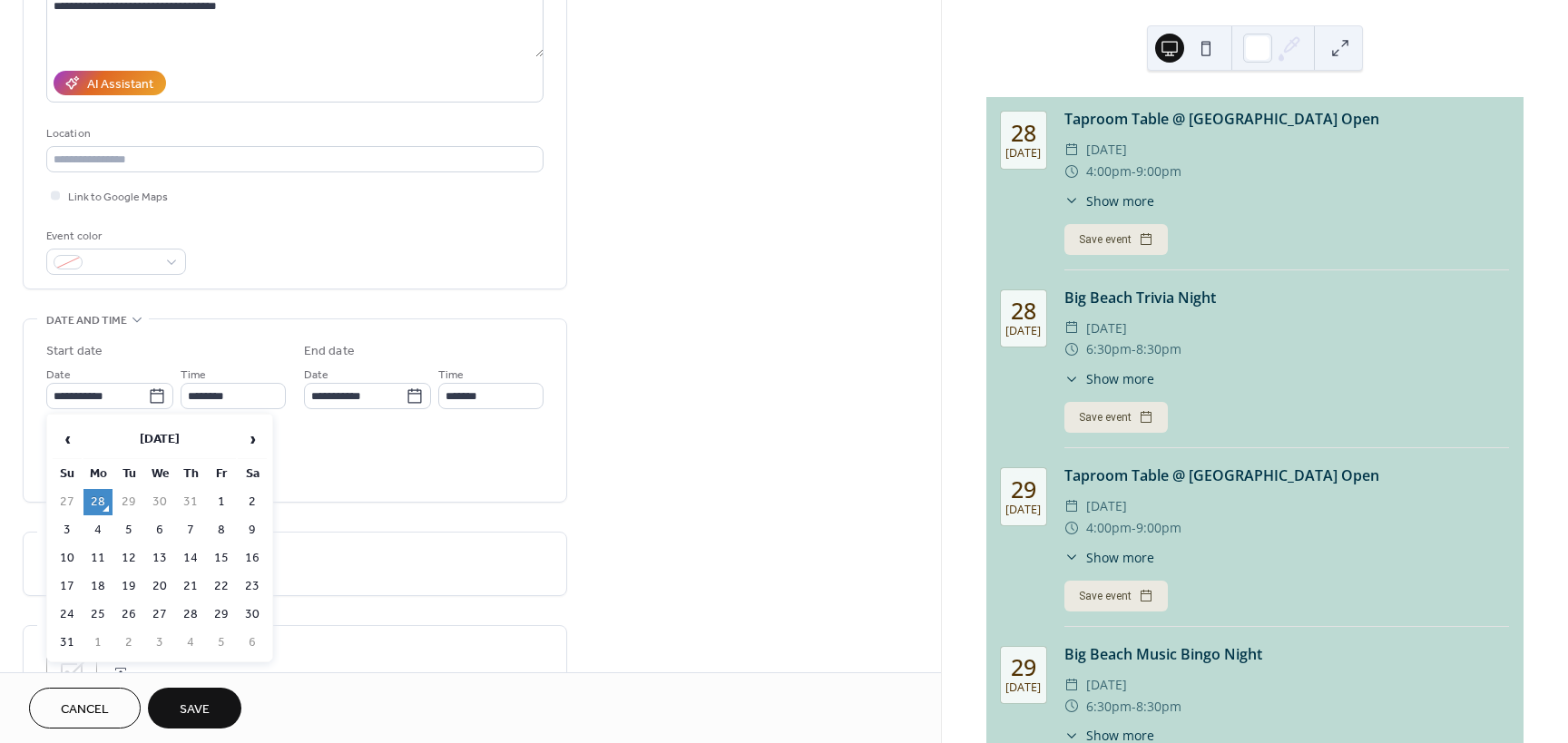 click on "8" at bounding box center (221, 530) 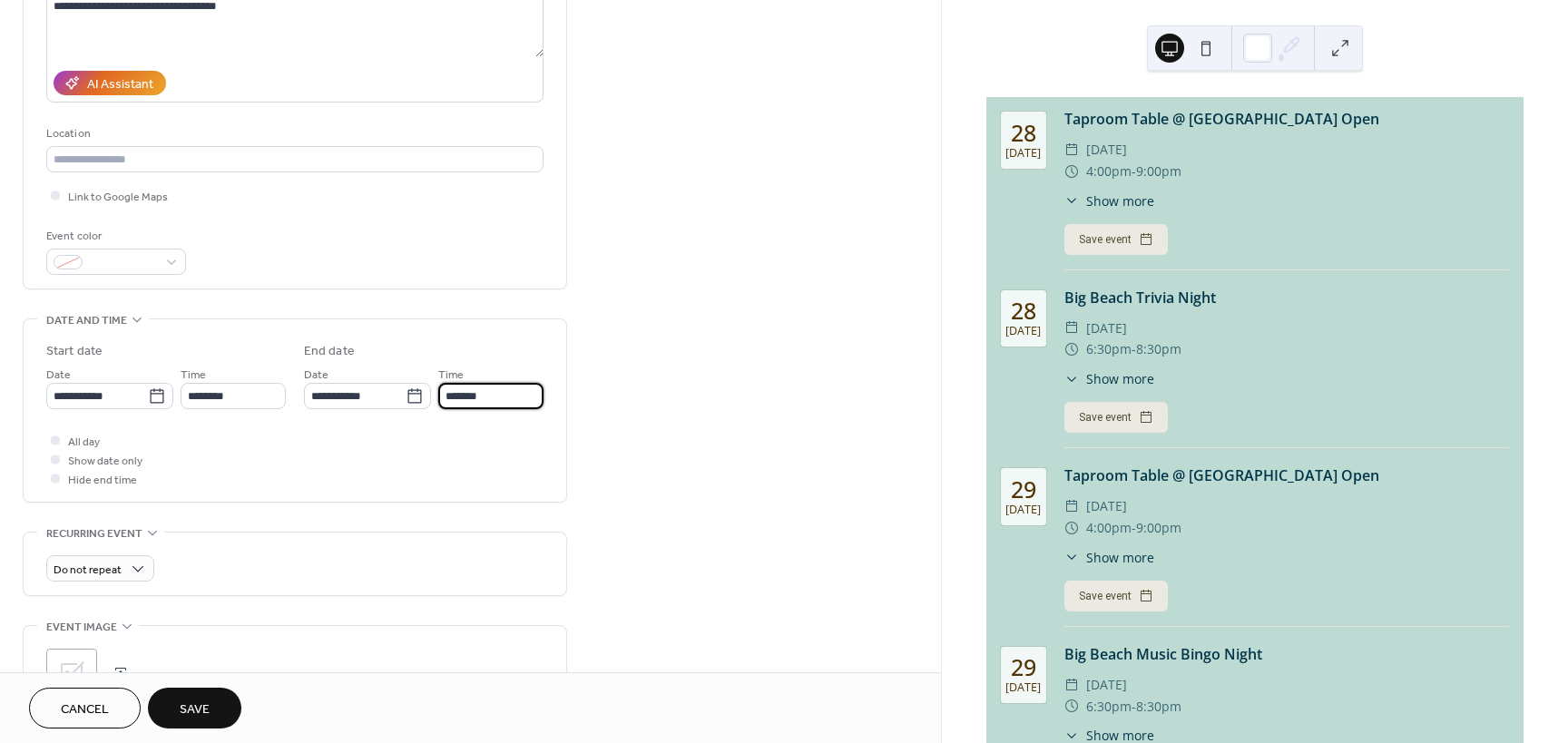 click on "*******" at bounding box center (491, 396) 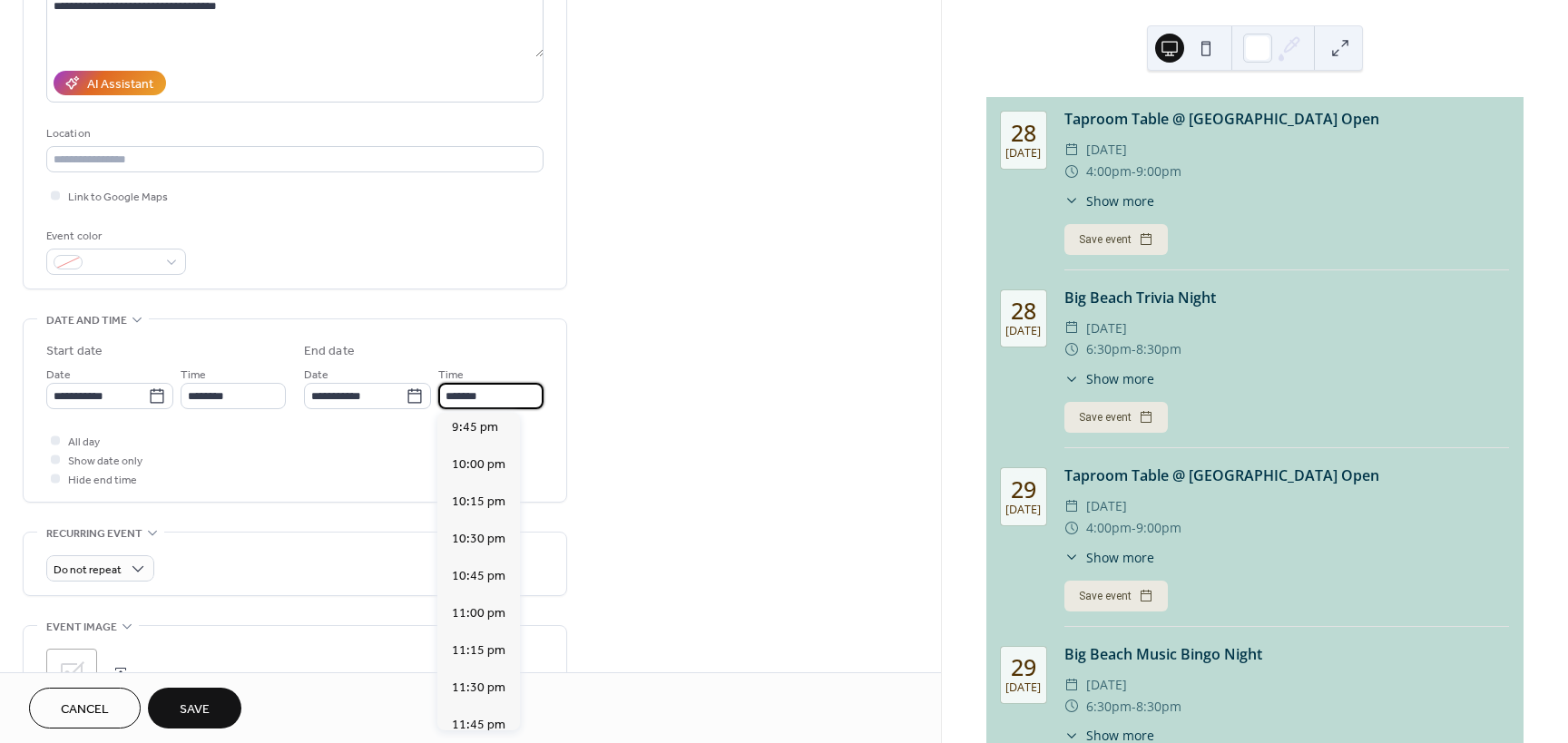 scroll, scrollTop: 1431, scrollLeft: 0, axis: vertical 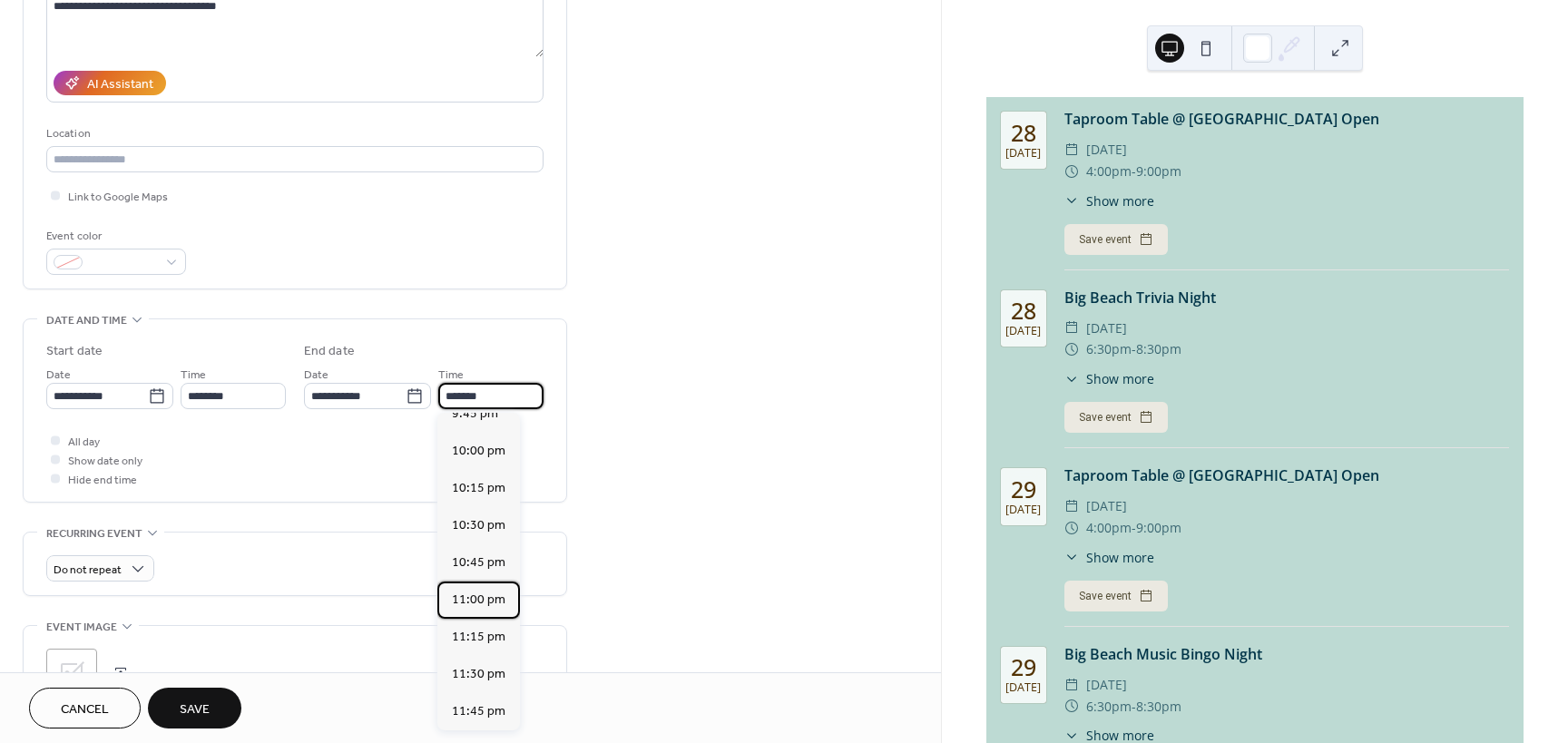 click on "11:00 pm" at bounding box center [478, 600] 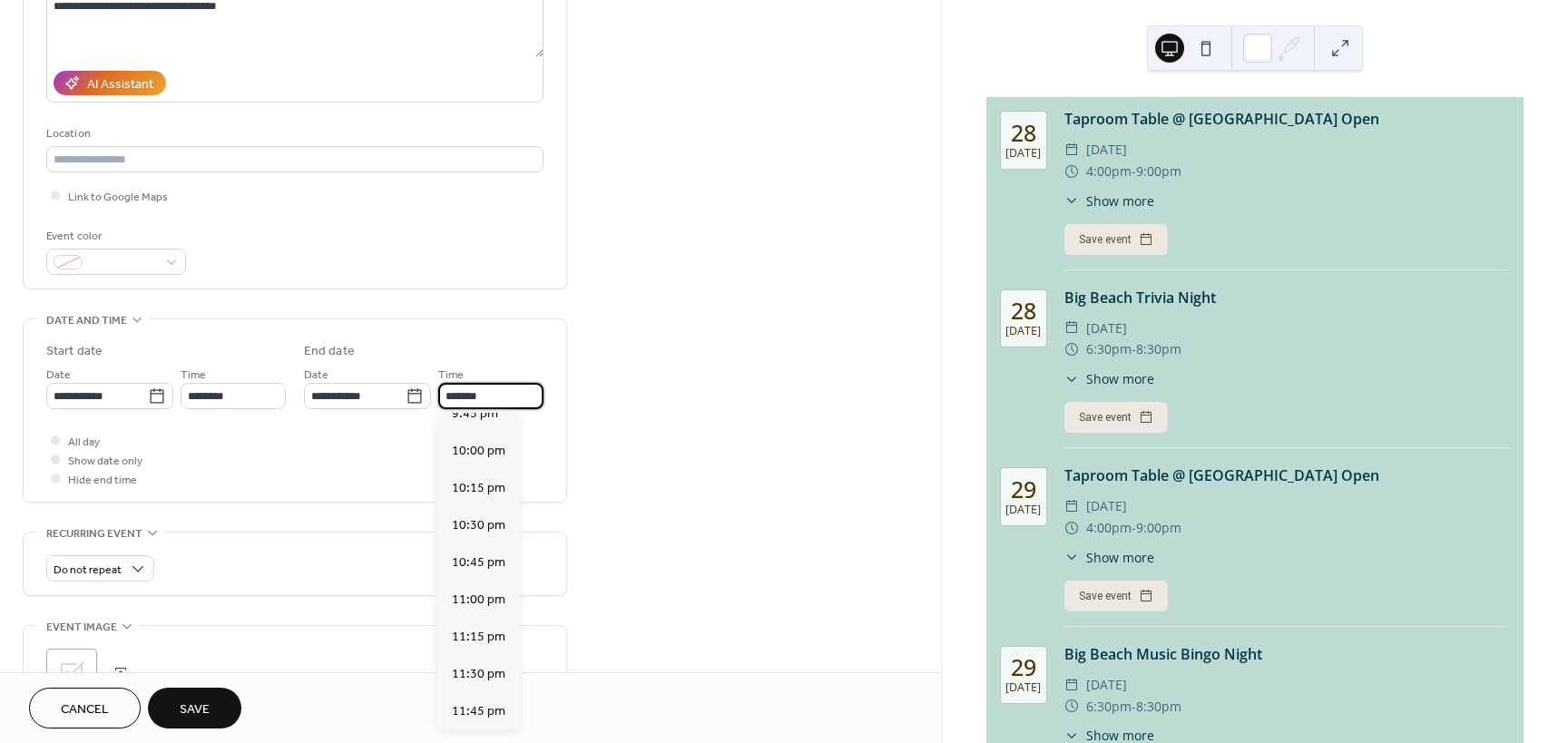 type on "********" 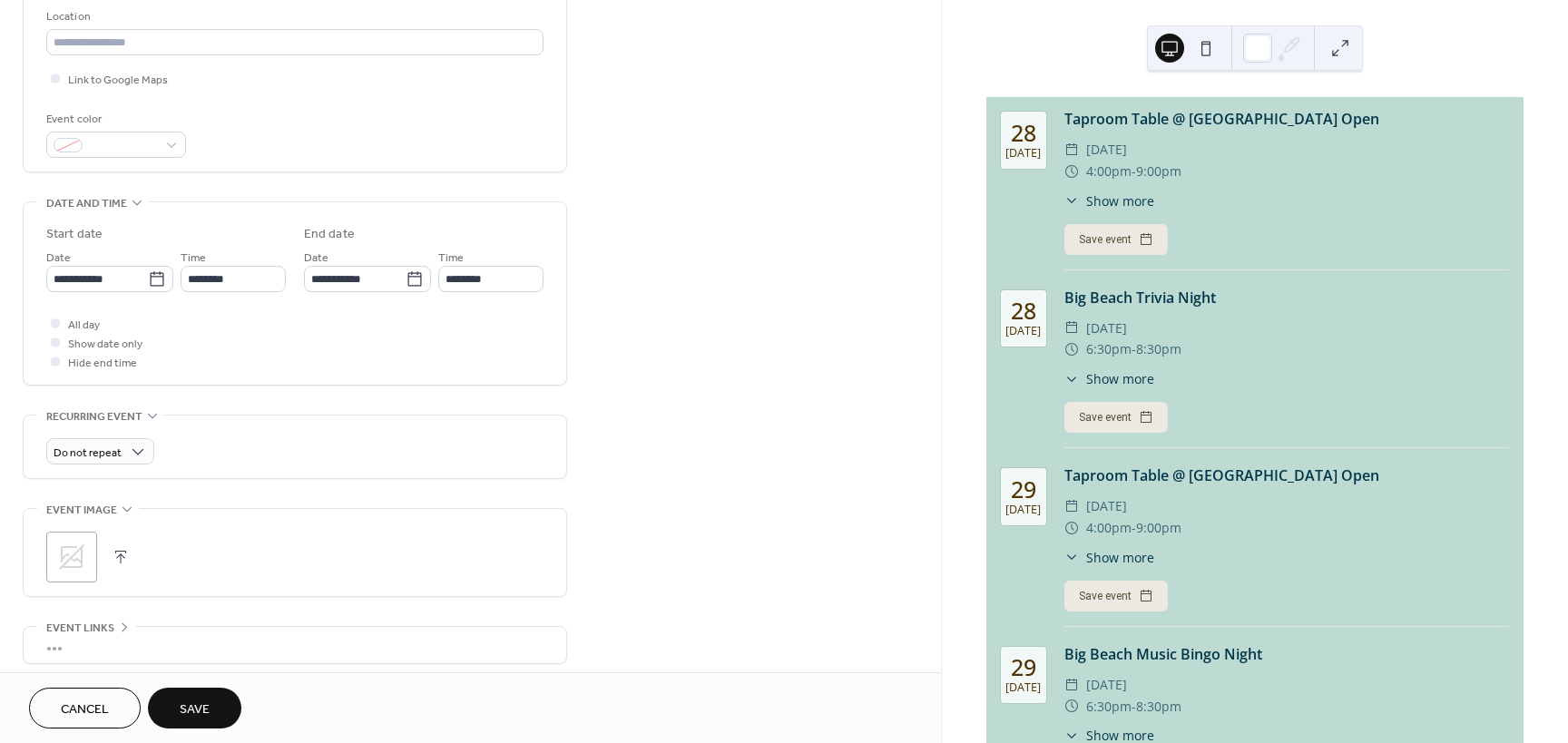 scroll, scrollTop: 533, scrollLeft: 0, axis: vertical 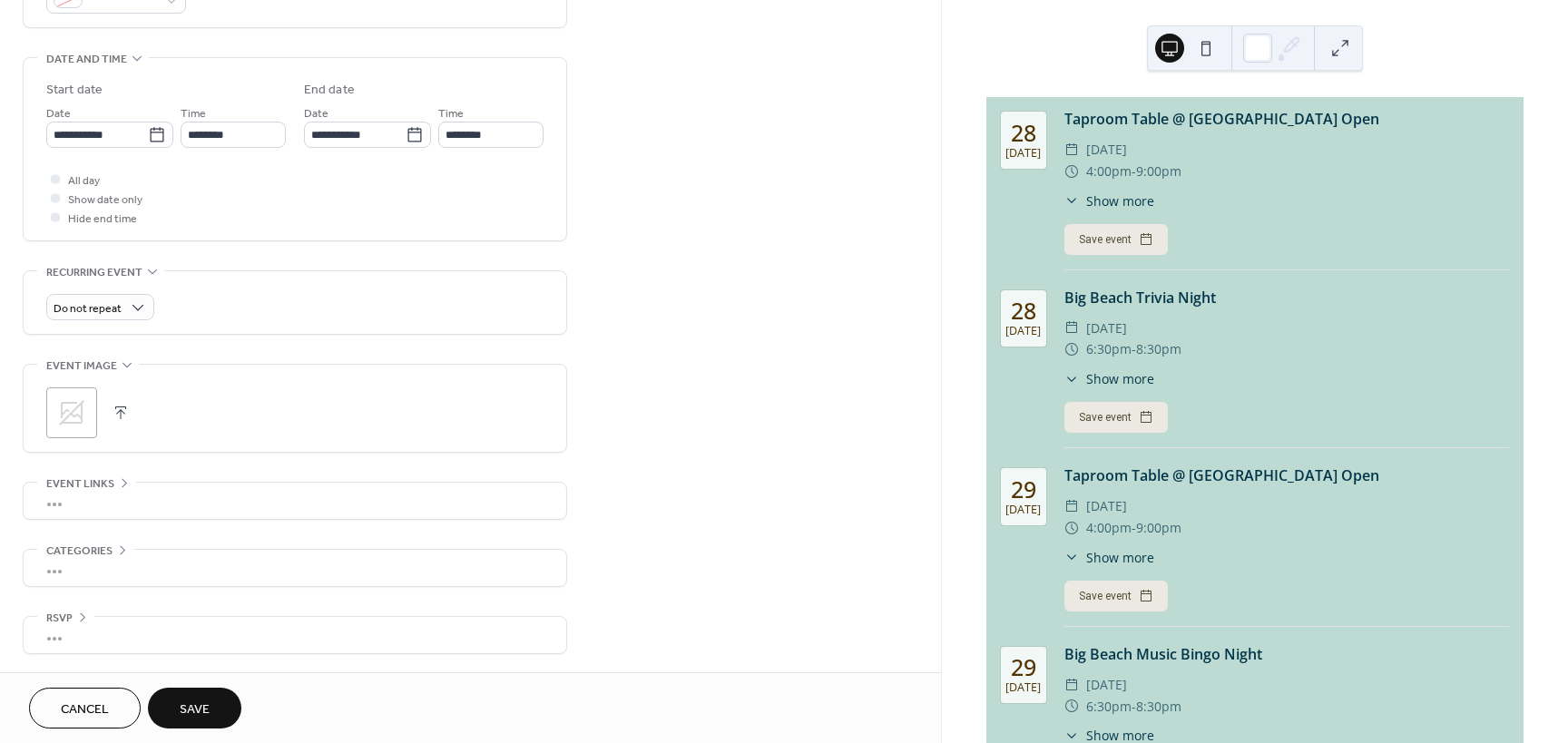 click at bounding box center [121, 413] 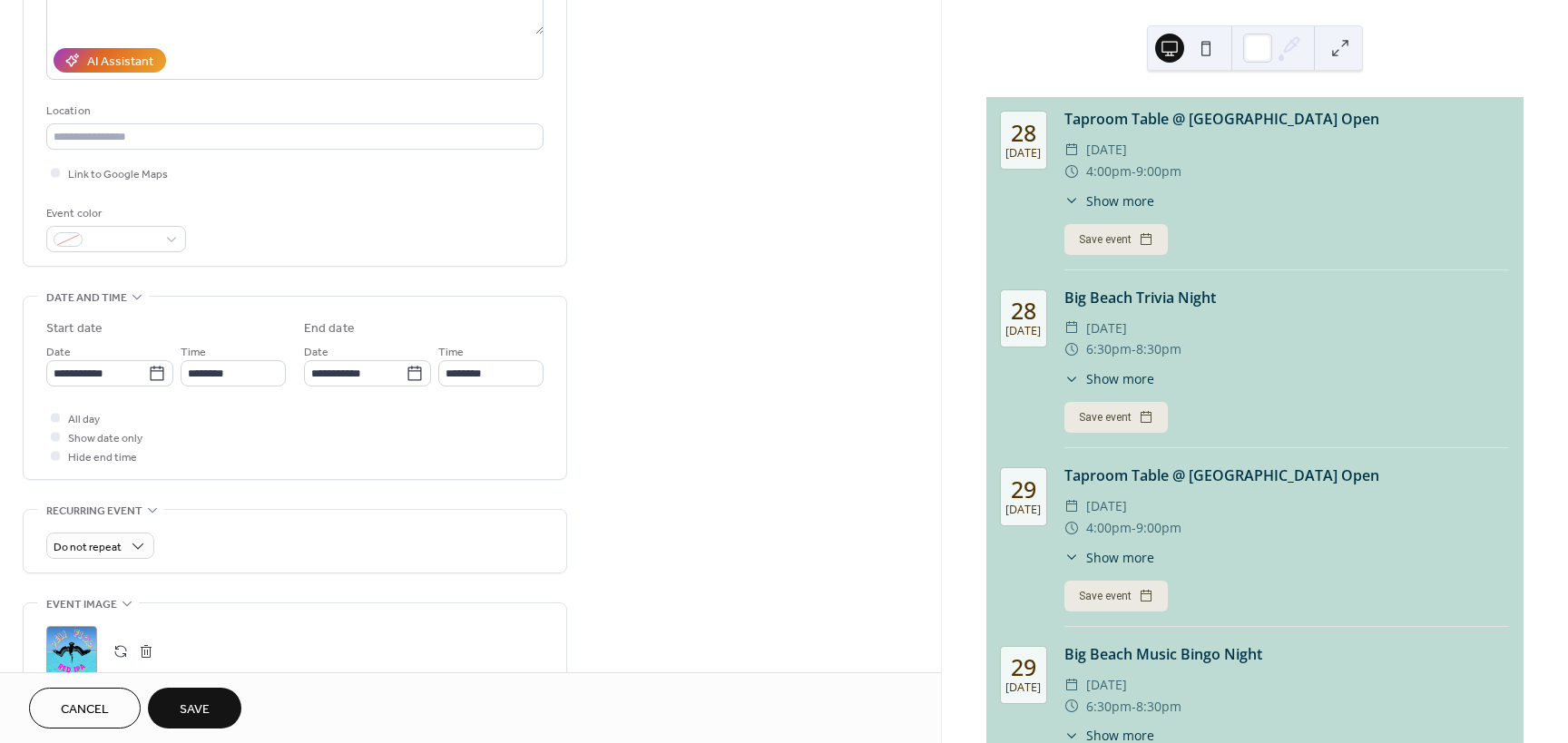 scroll, scrollTop: 363, scrollLeft: 0, axis: vertical 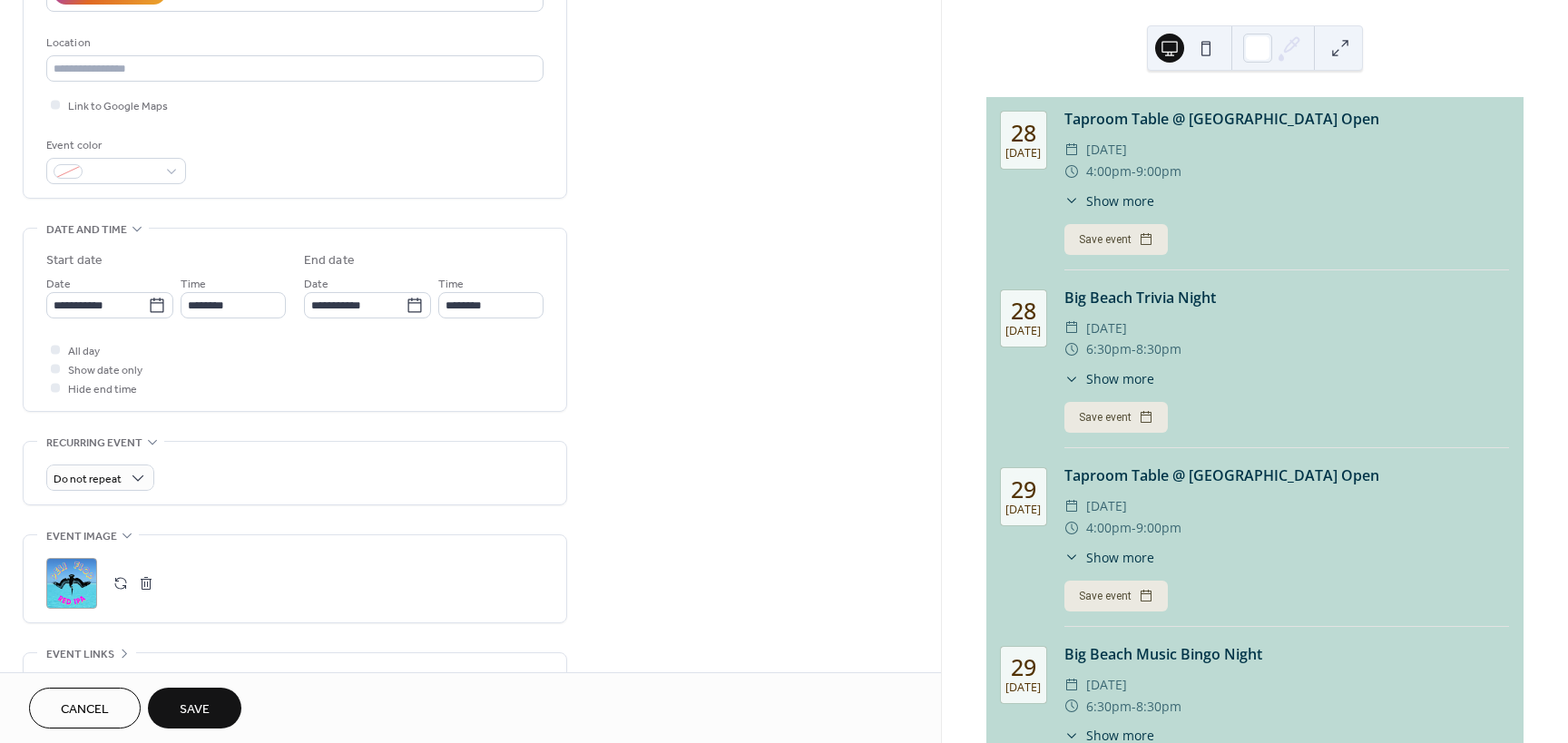 click on "Cancel Save" at bounding box center [135, 708] 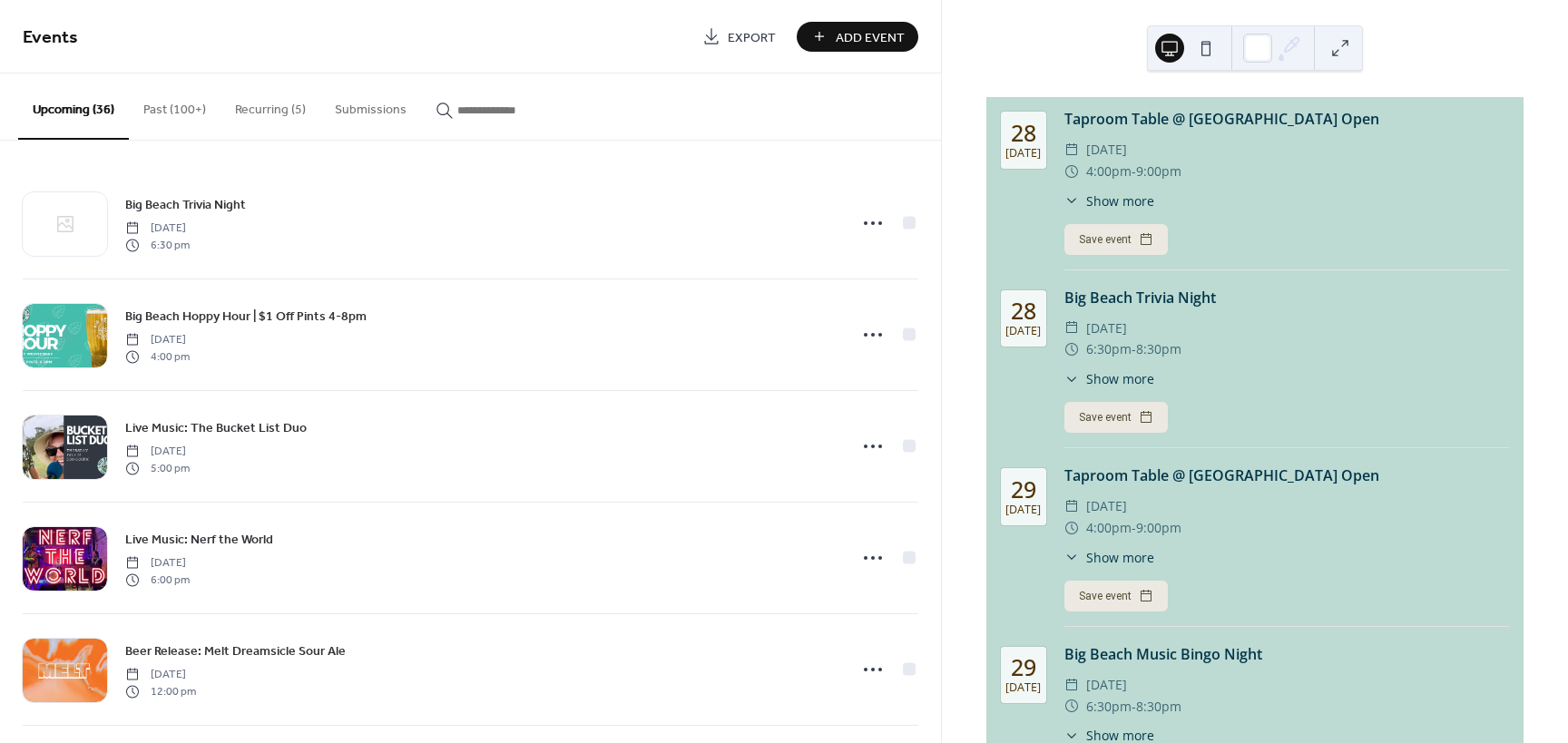 click on "Add Event" at bounding box center [870, 37] 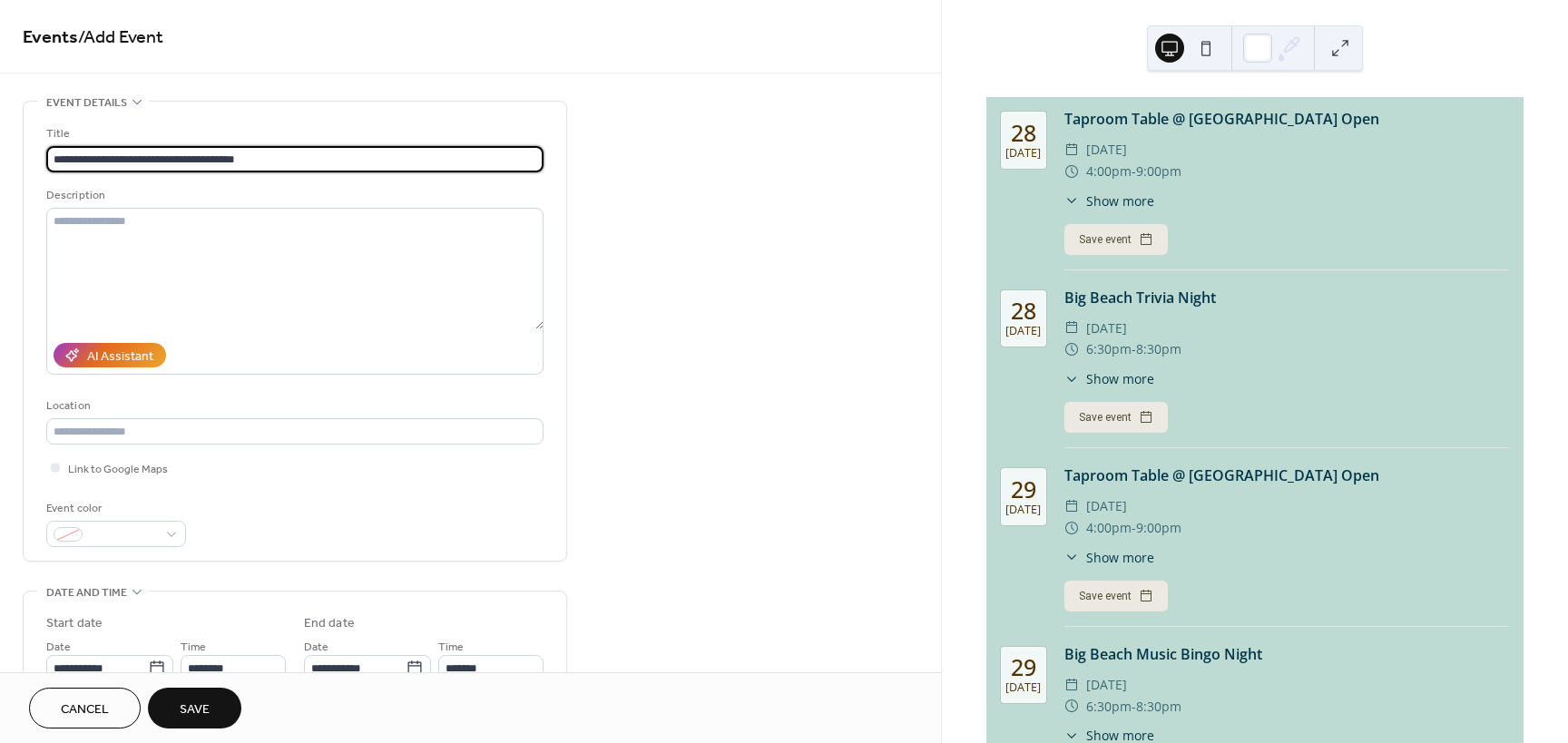 type on "**********" 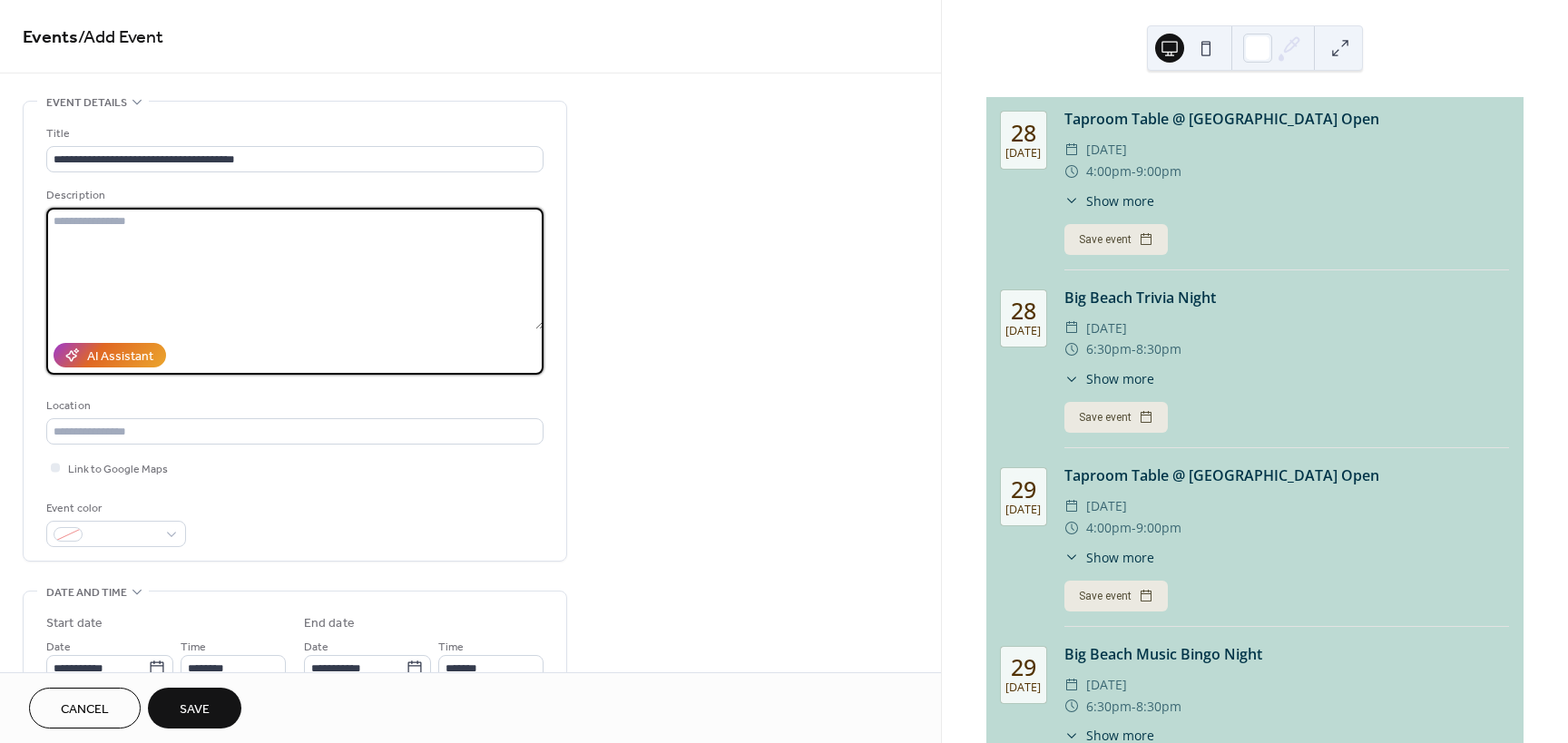paste on "**********" 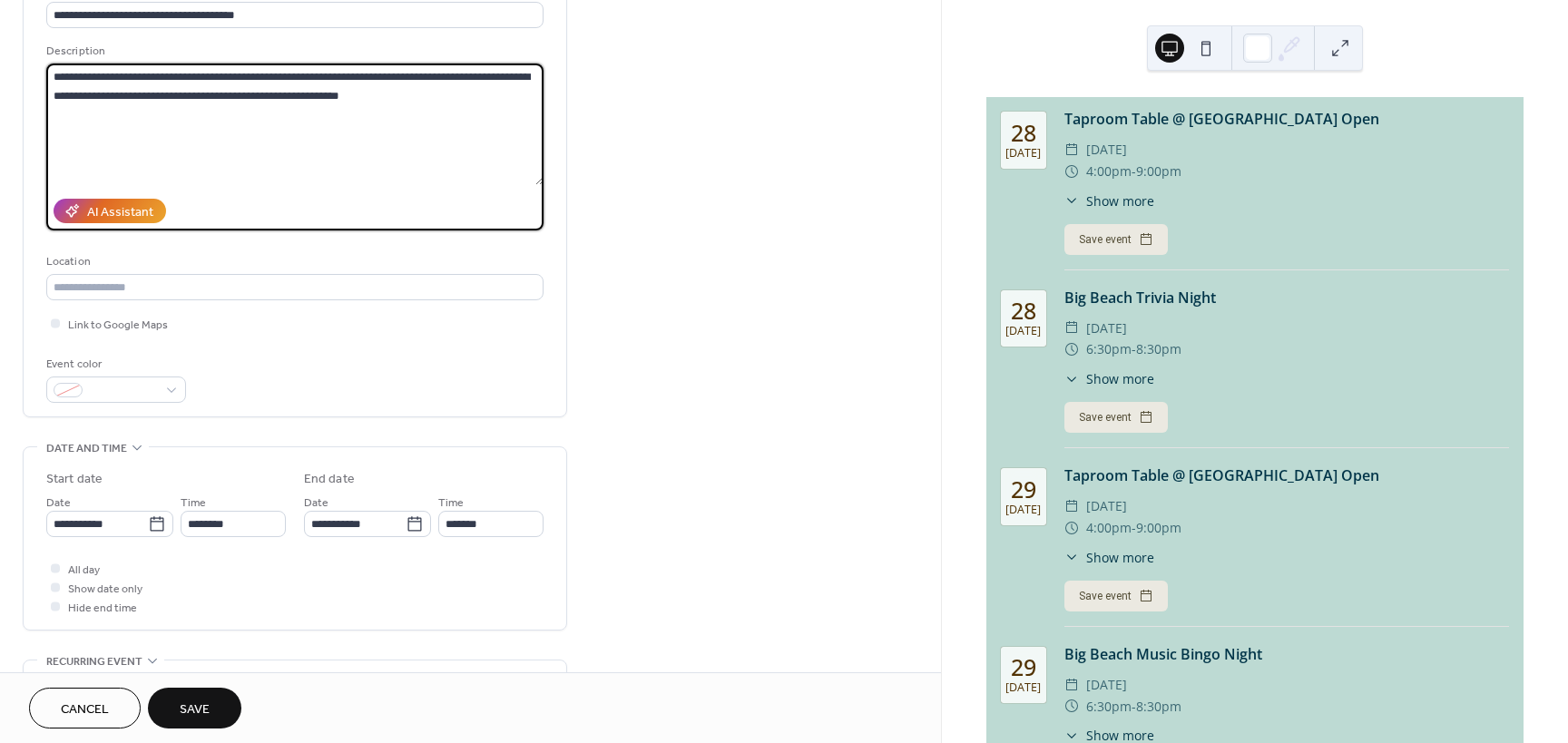 scroll, scrollTop: 272, scrollLeft: 0, axis: vertical 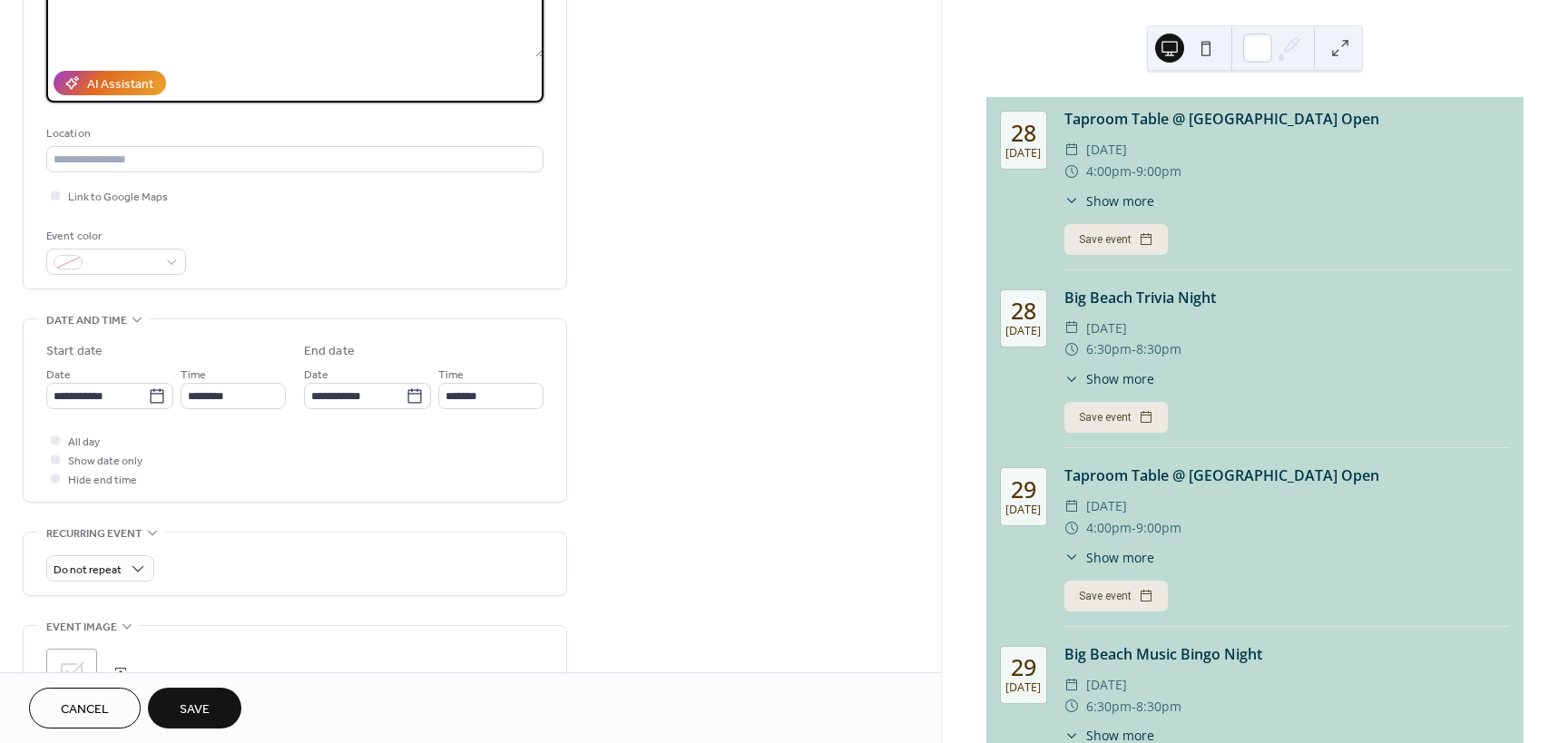 type on "**********" 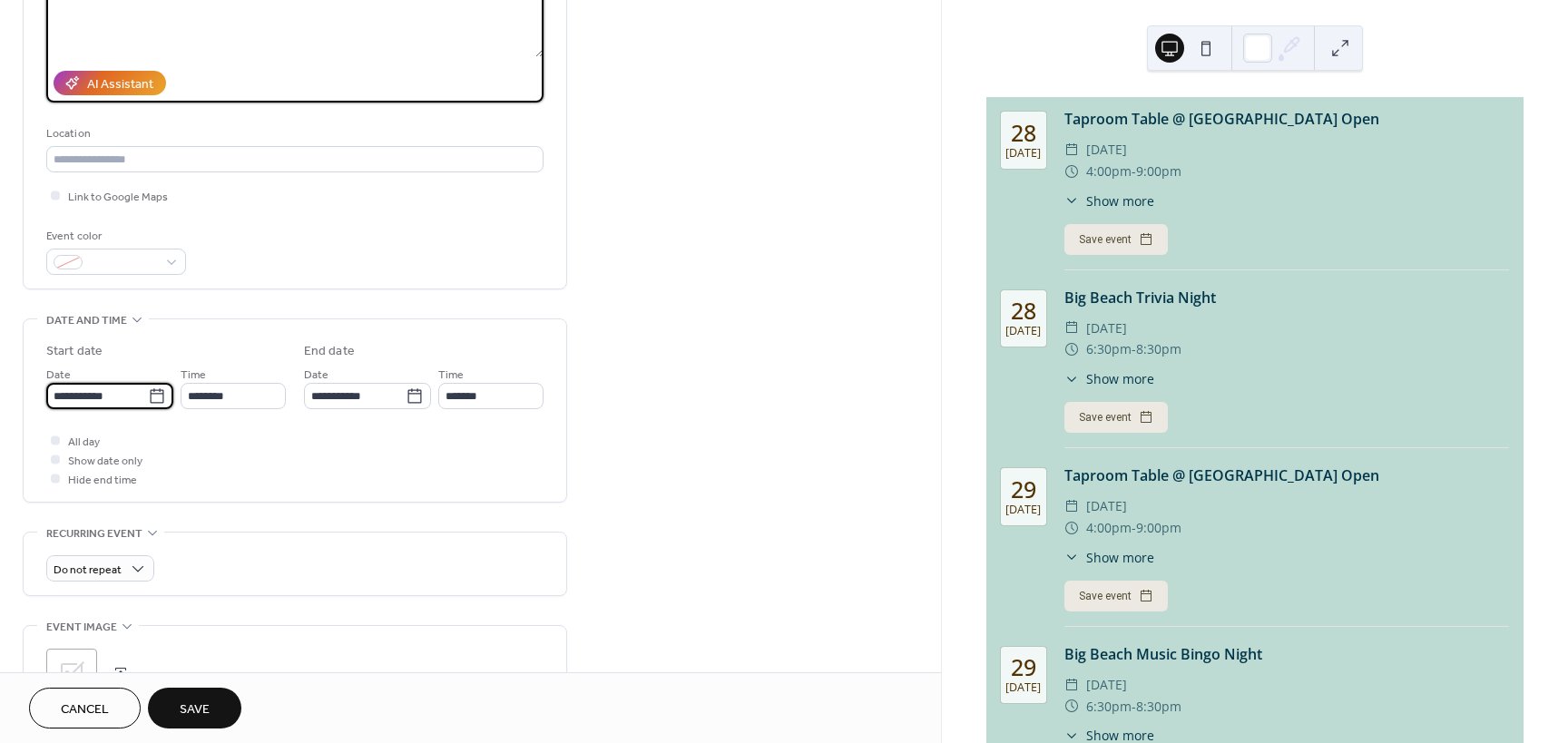 click on "**********" at bounding box center (97, 396) 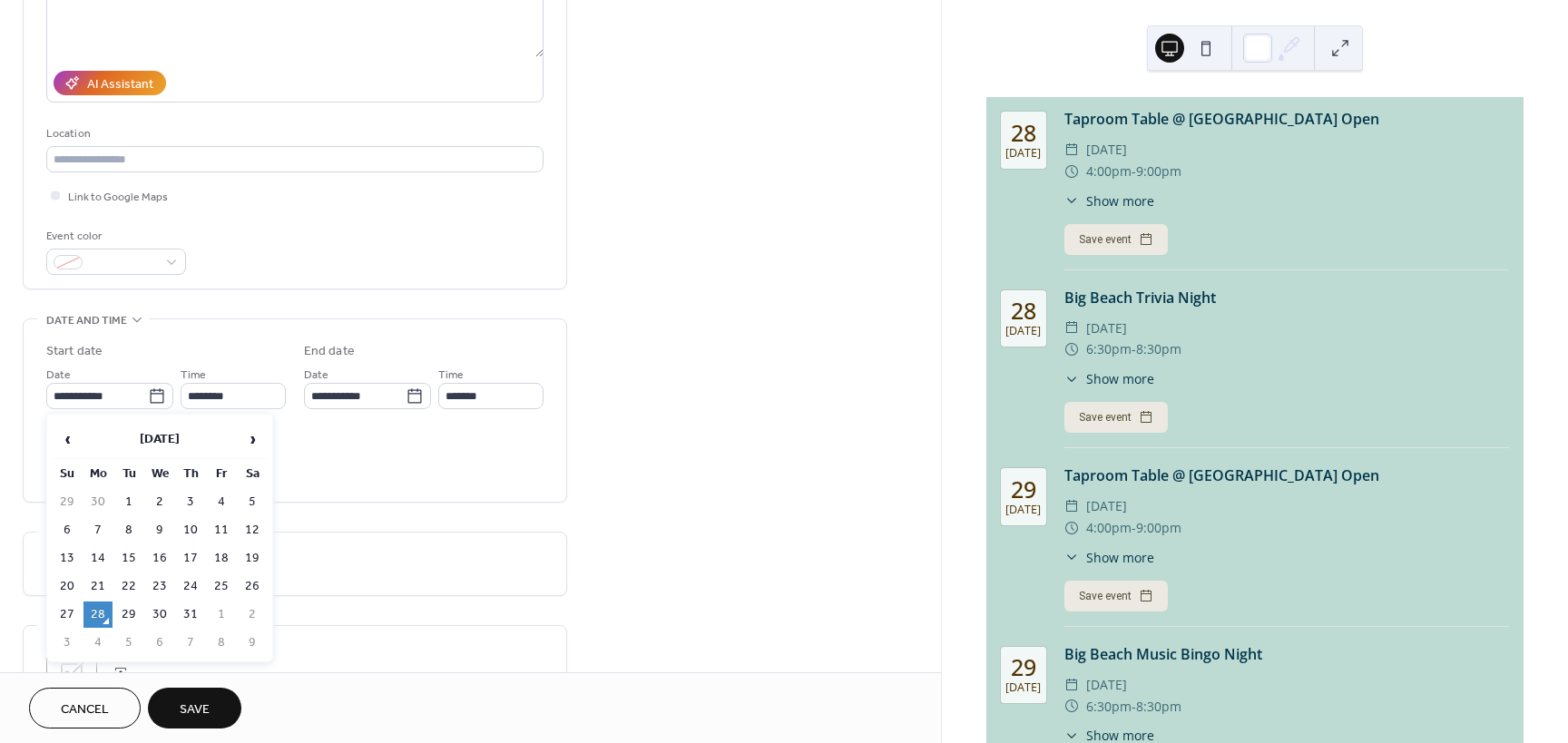 click on "›" at bounding box center [252, 439] 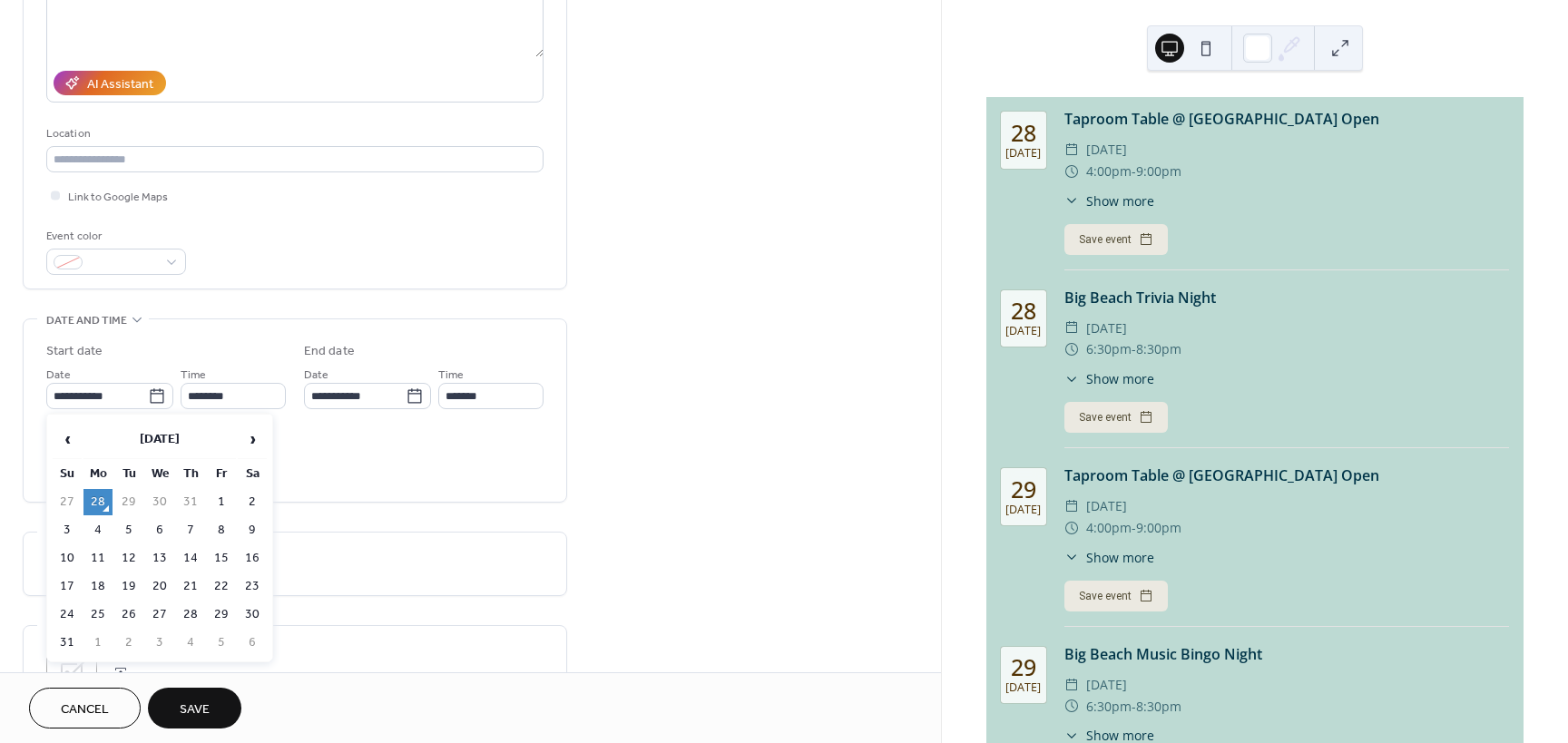 click on "22" at bounding box center [221, 586] 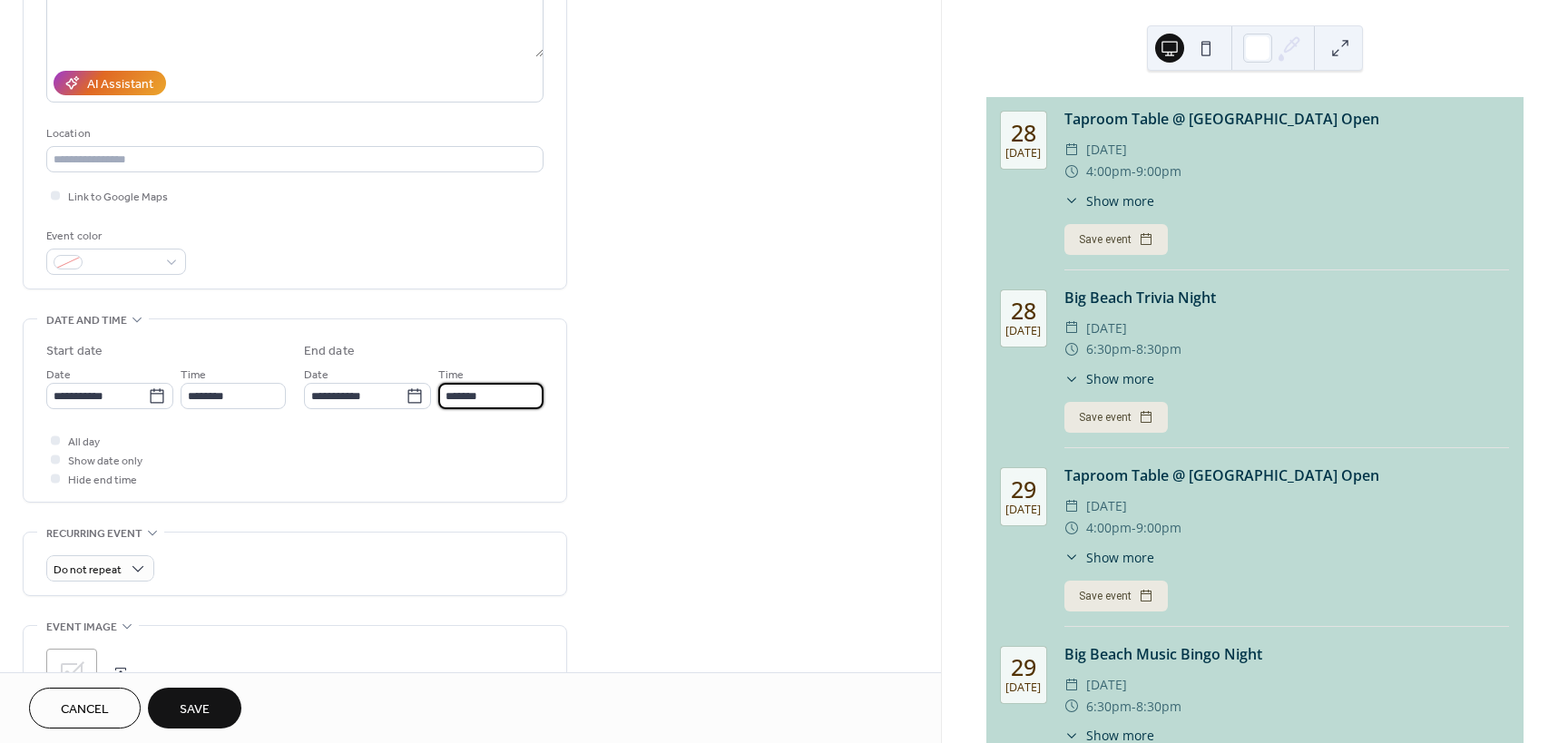 click on "*******" at bounding box center (491, 396) 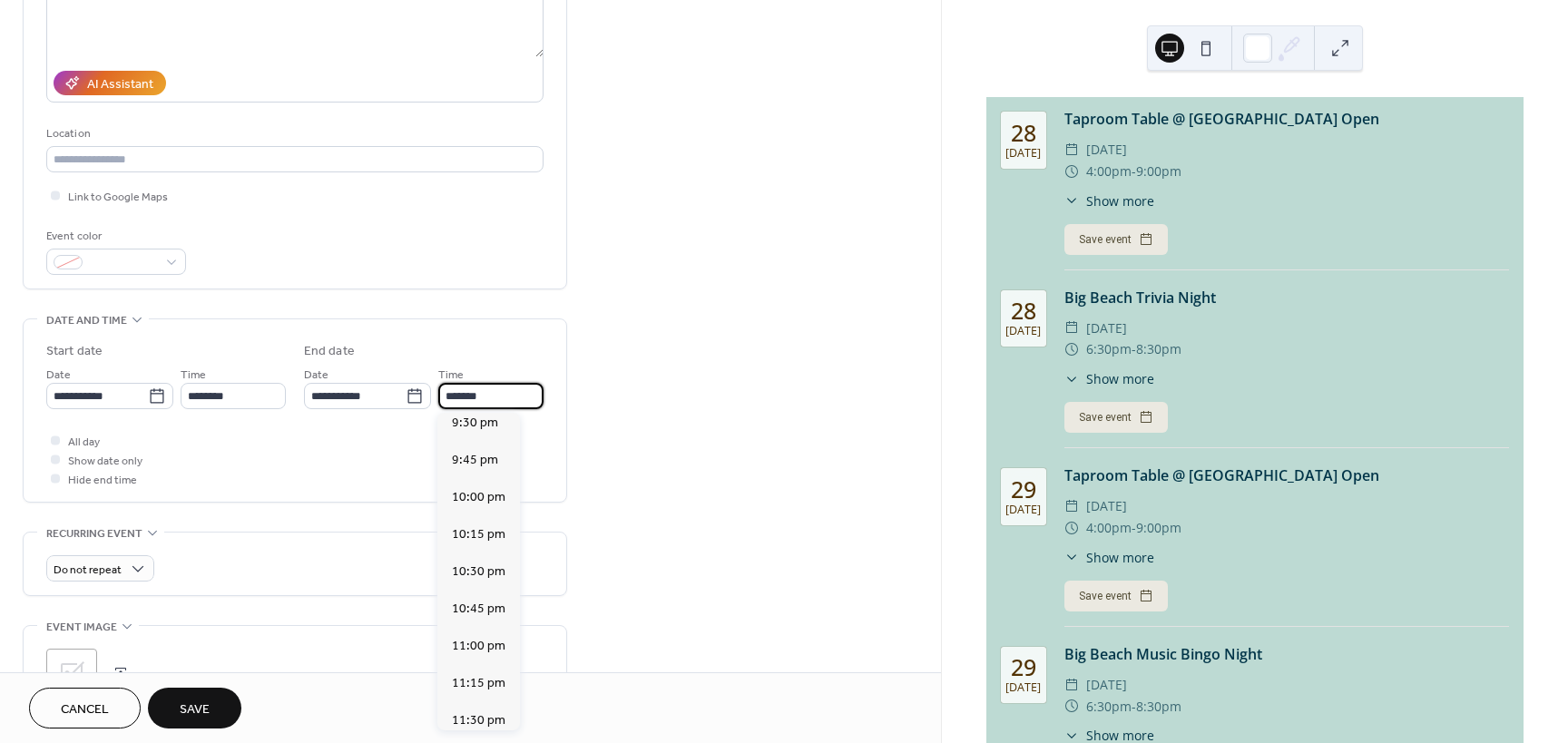 scroll, scrollTop: 1431, scrollLeft: 0, axis: vertical 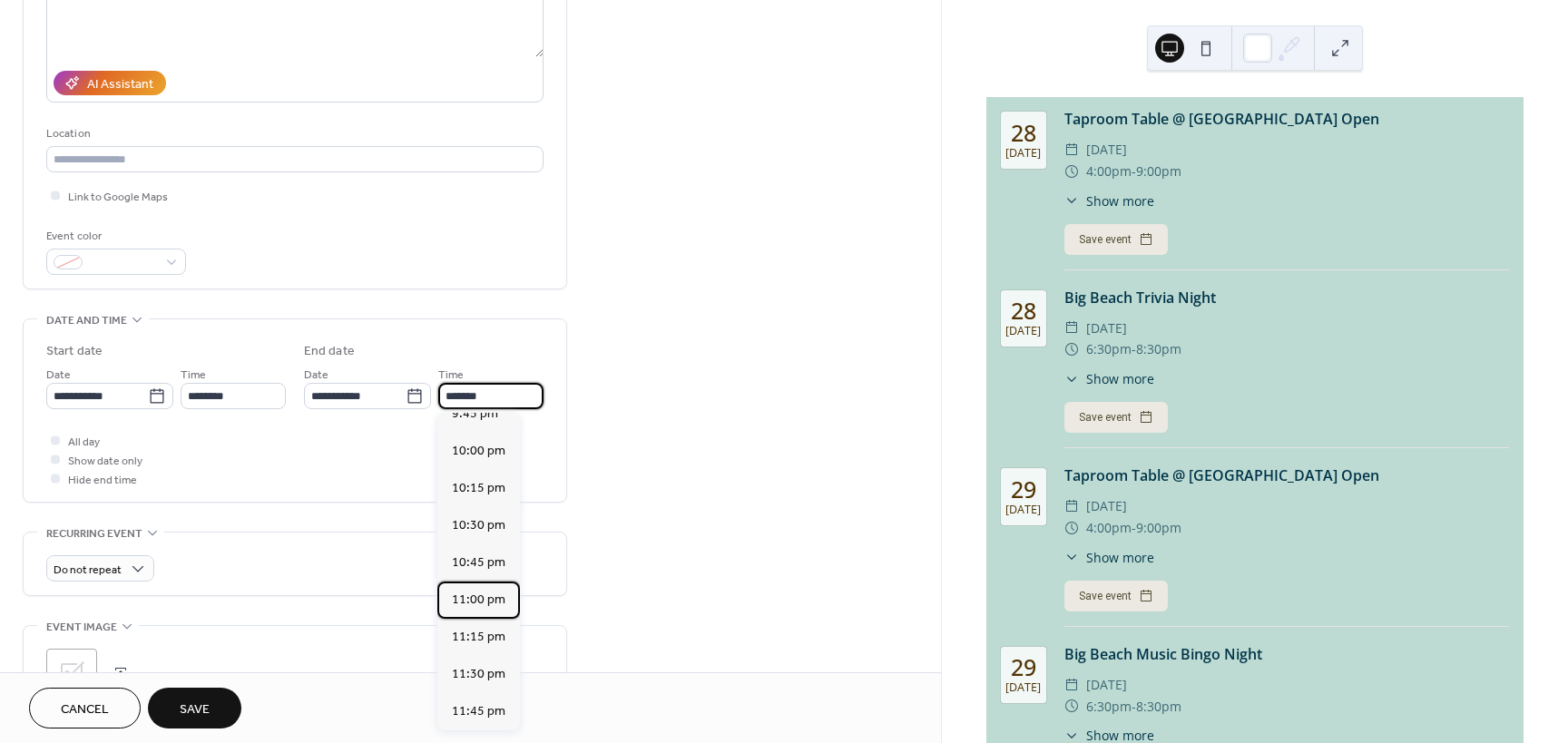 click on "11:00 pm" at bounding box center [478, 600] 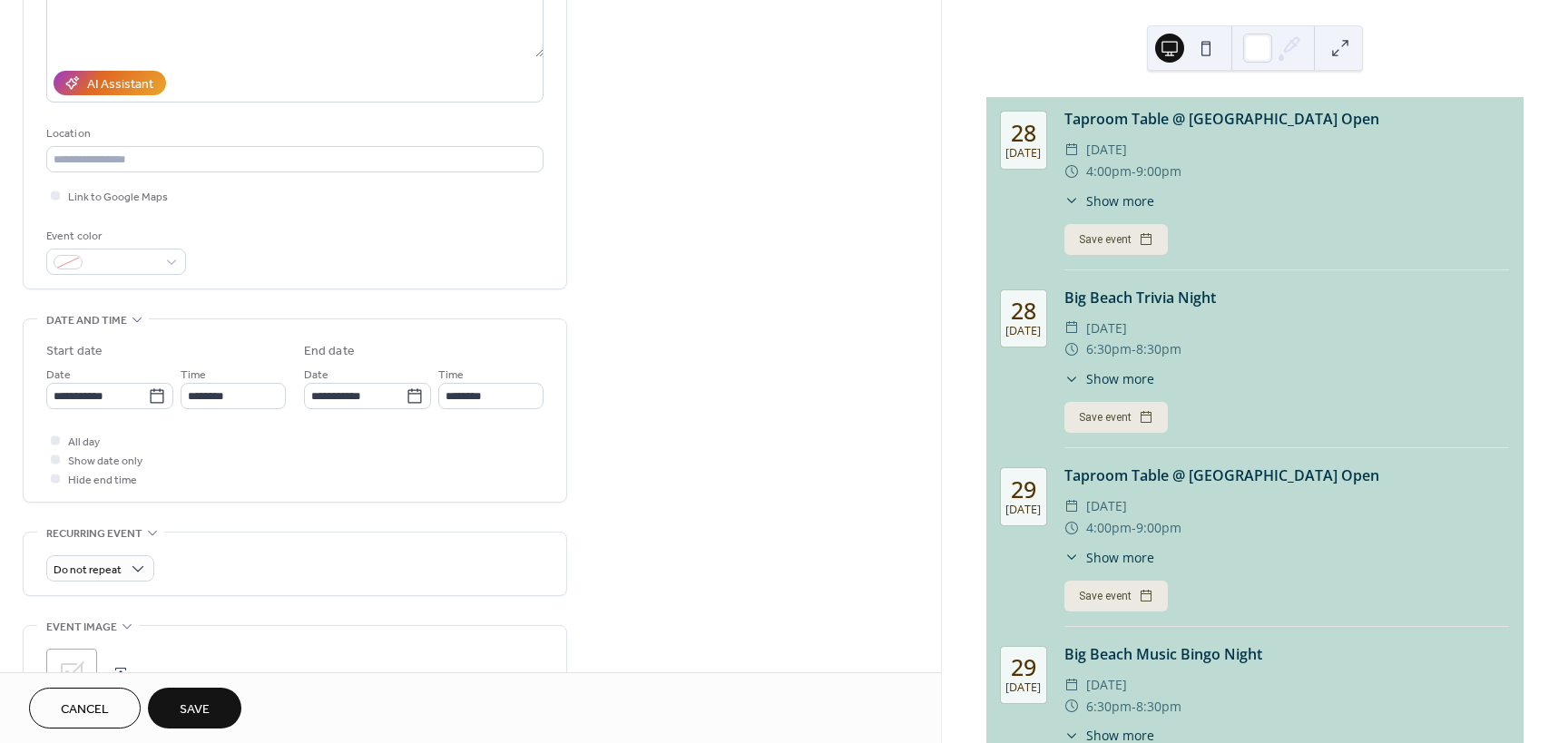 type on "********" 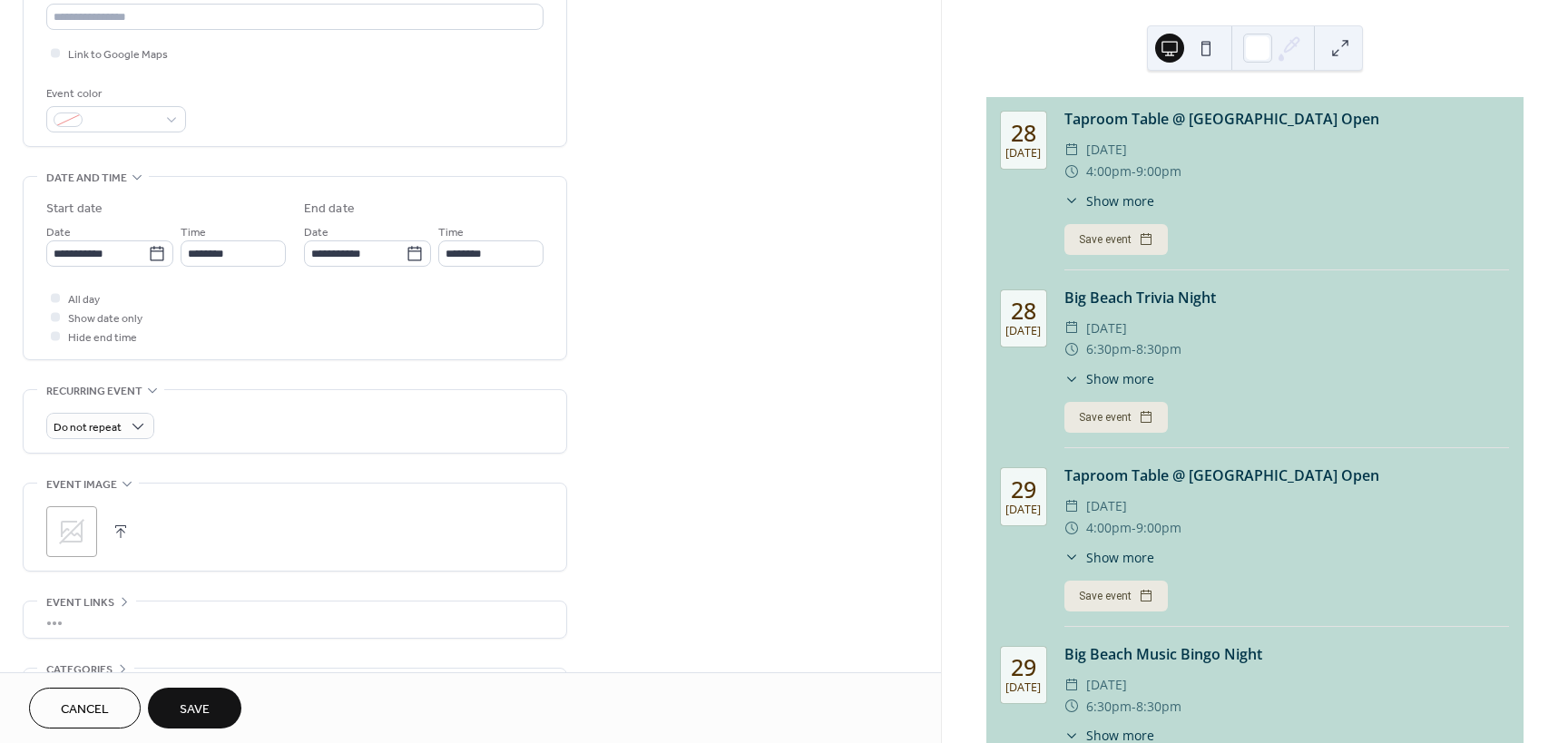 scroll, scrollTop: 533, scrollLeft: 0, axis: vertical 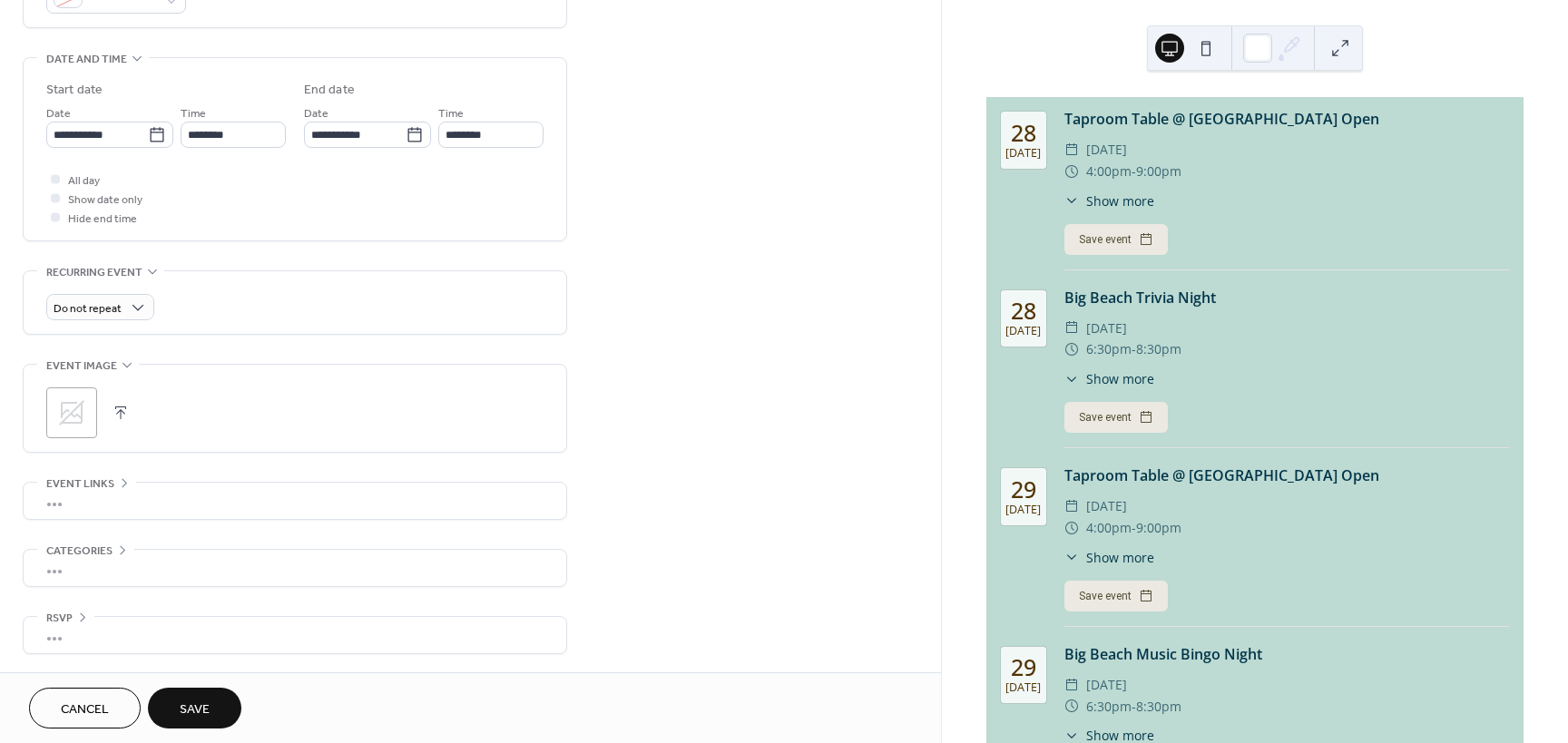 click at bounding box center (121, 413) 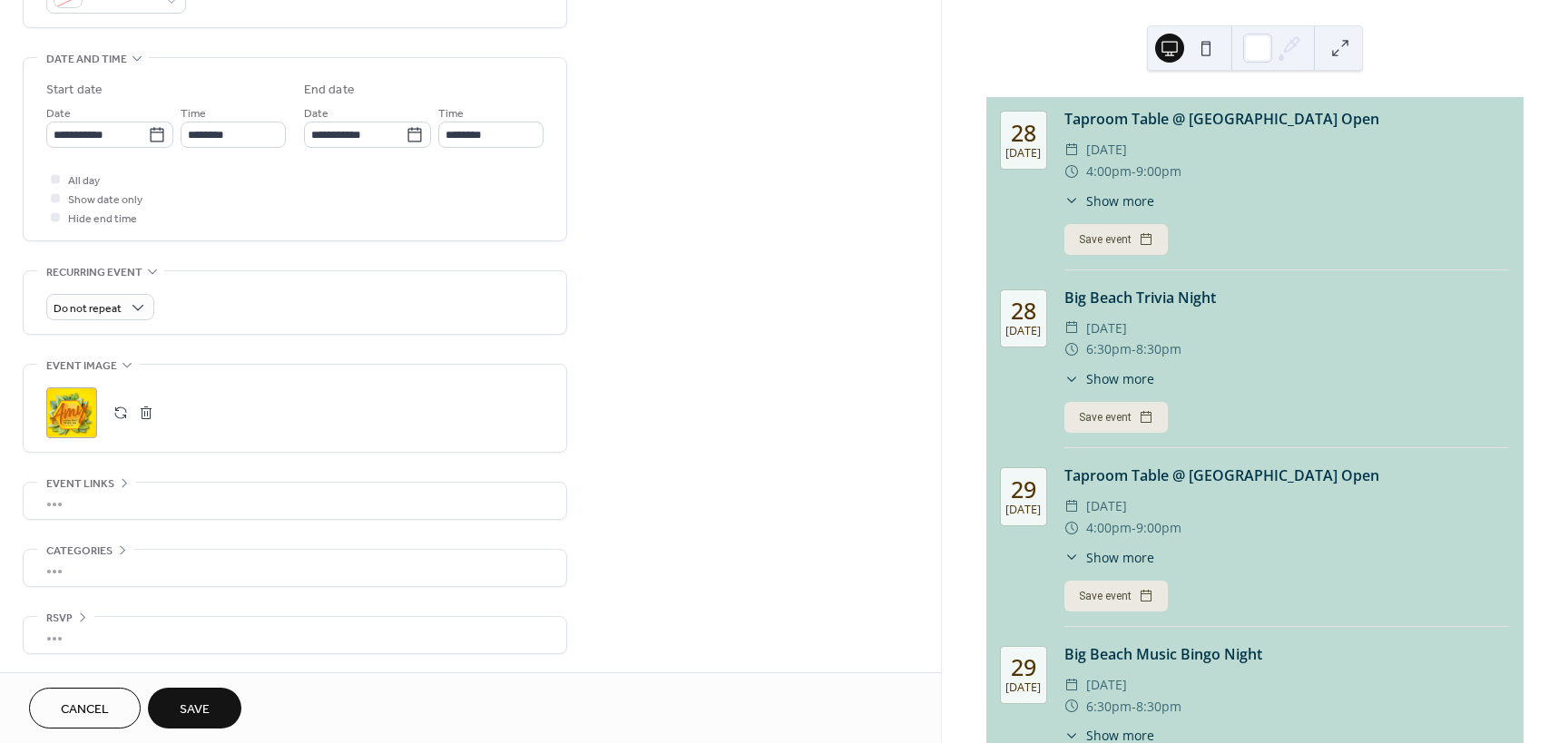 click on "Save" at bounding box center [194, 708] 